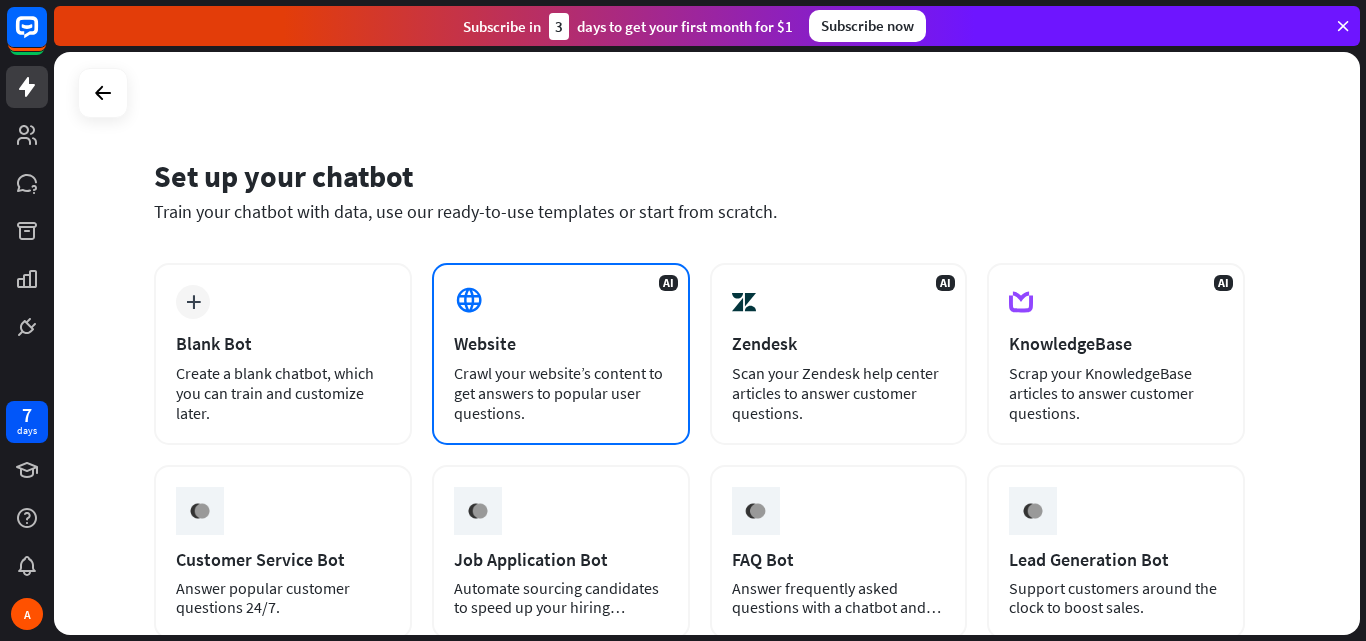 scroll, scrollTop: 0, scrollLeft: 0, axis: both 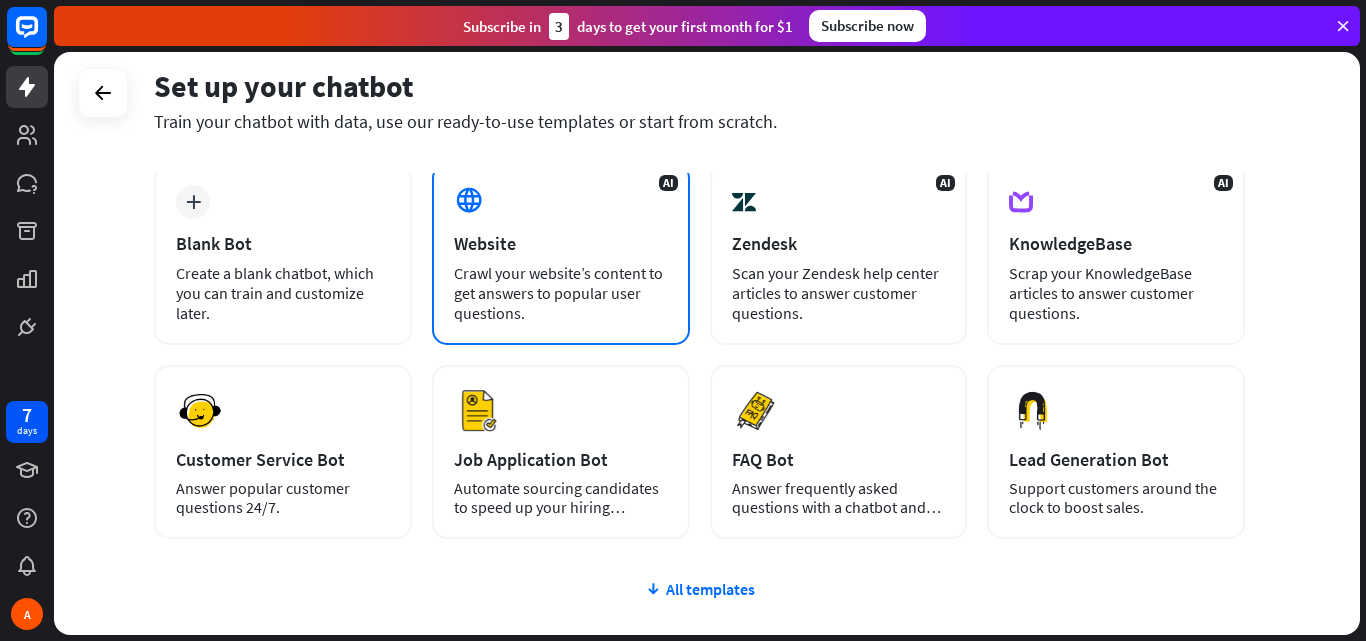 click on "Crawl your website’s content to get answers to
popular user questions." at bounding box center [561, 293] 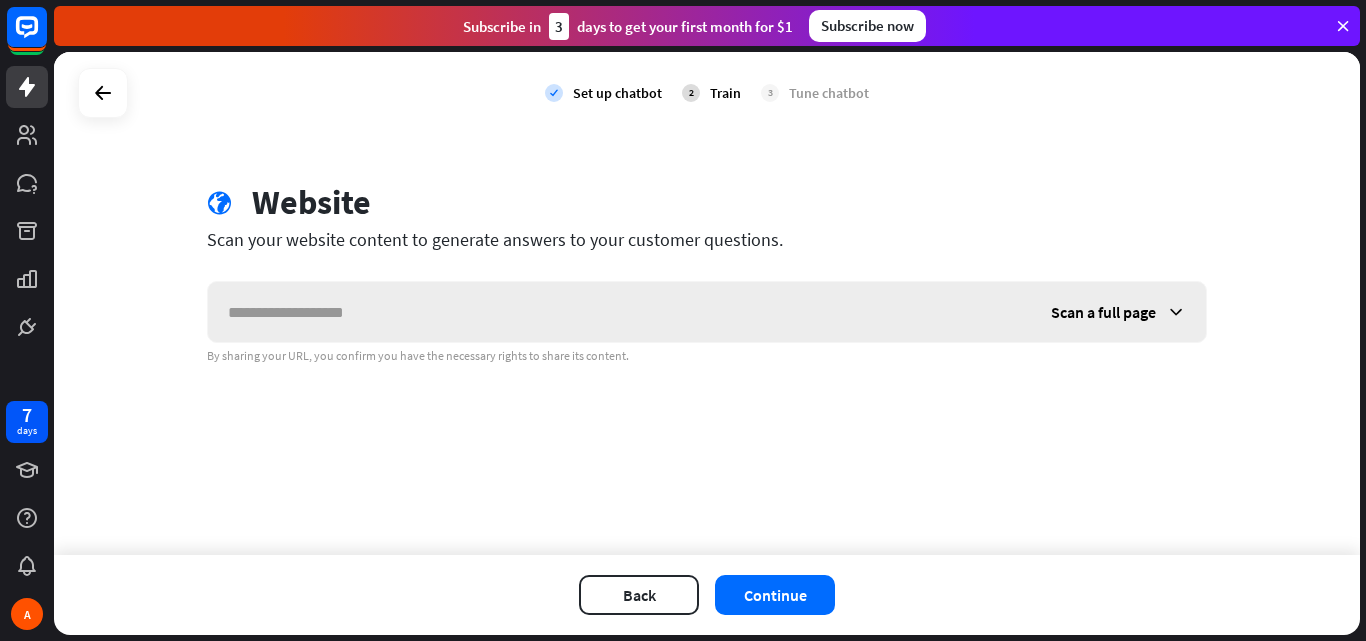 click at bounding box center [619, 312] 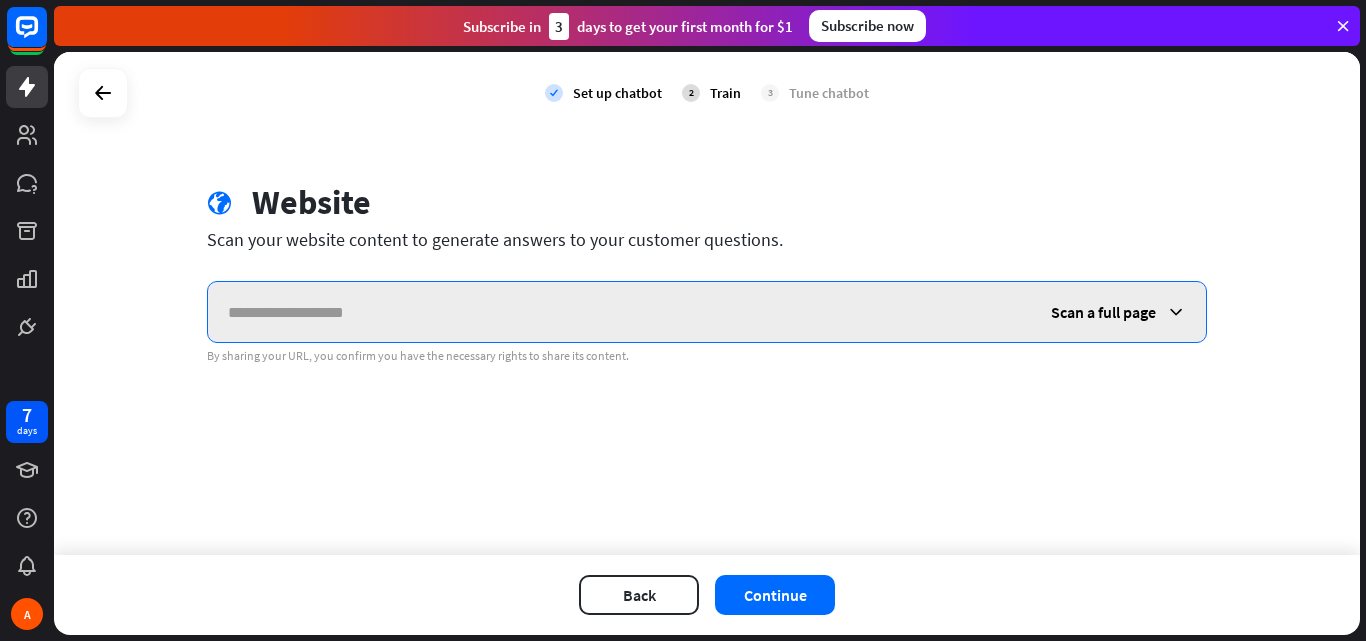 paste on "**********" 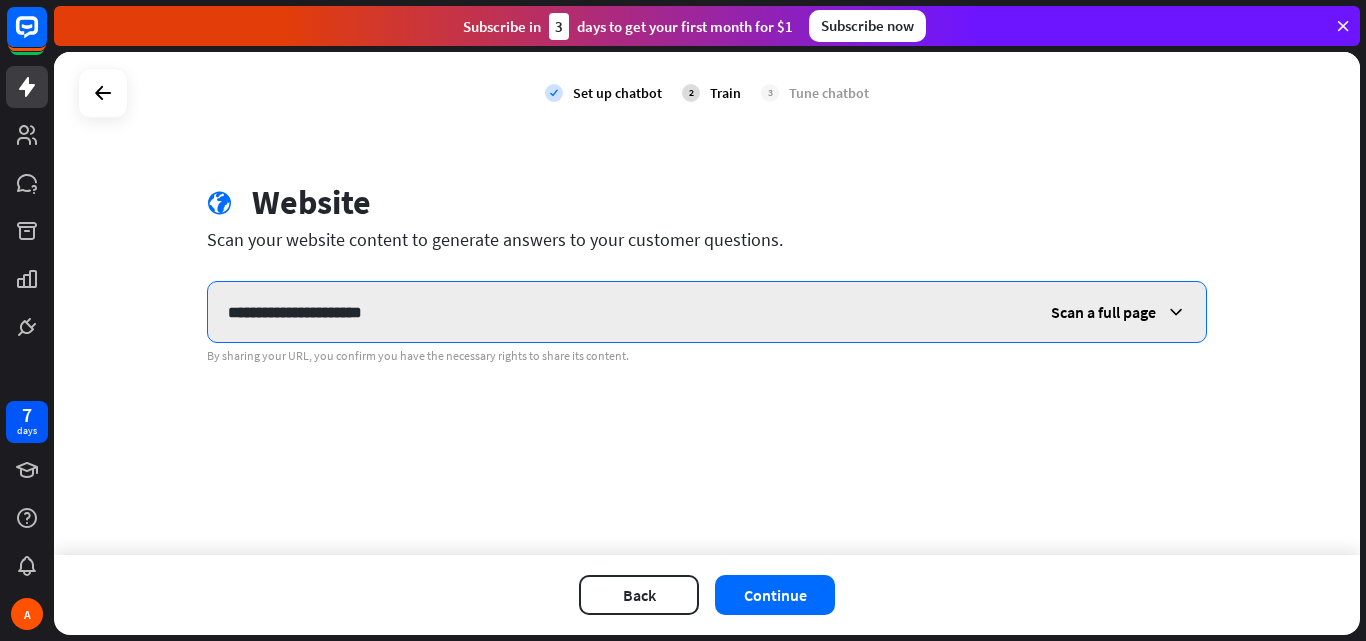 type on "**********" 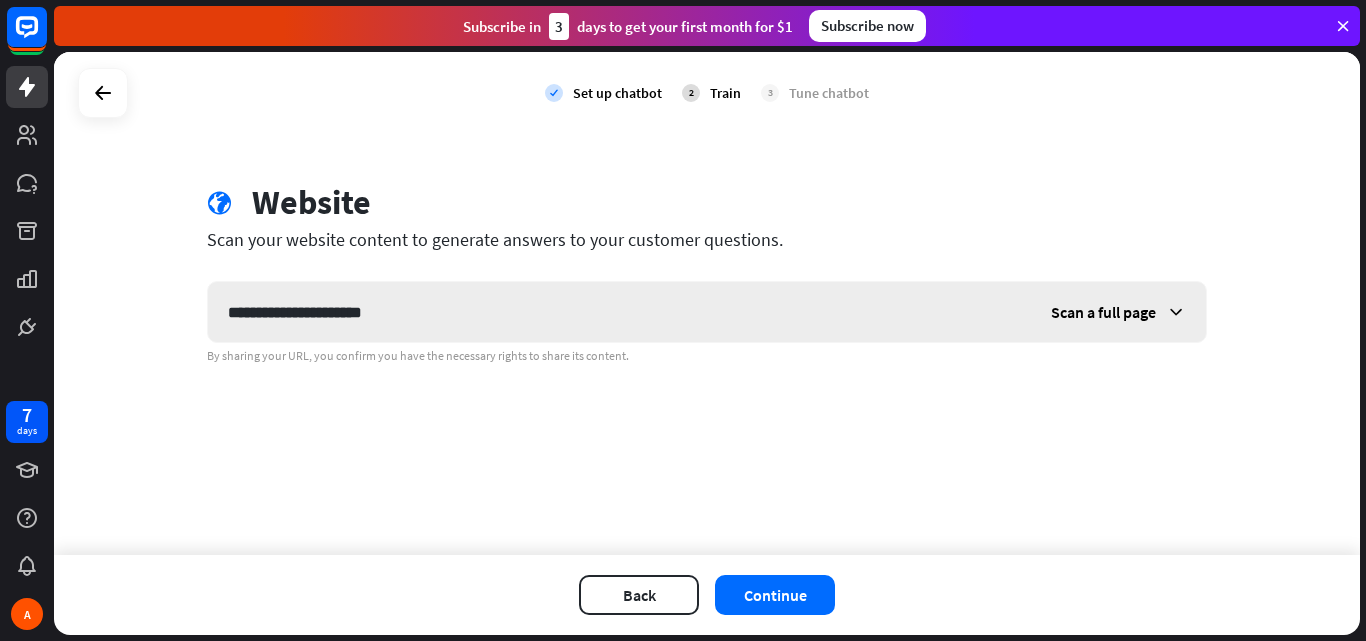 click on "Scan a full page" at bounding box center [1103, 312] 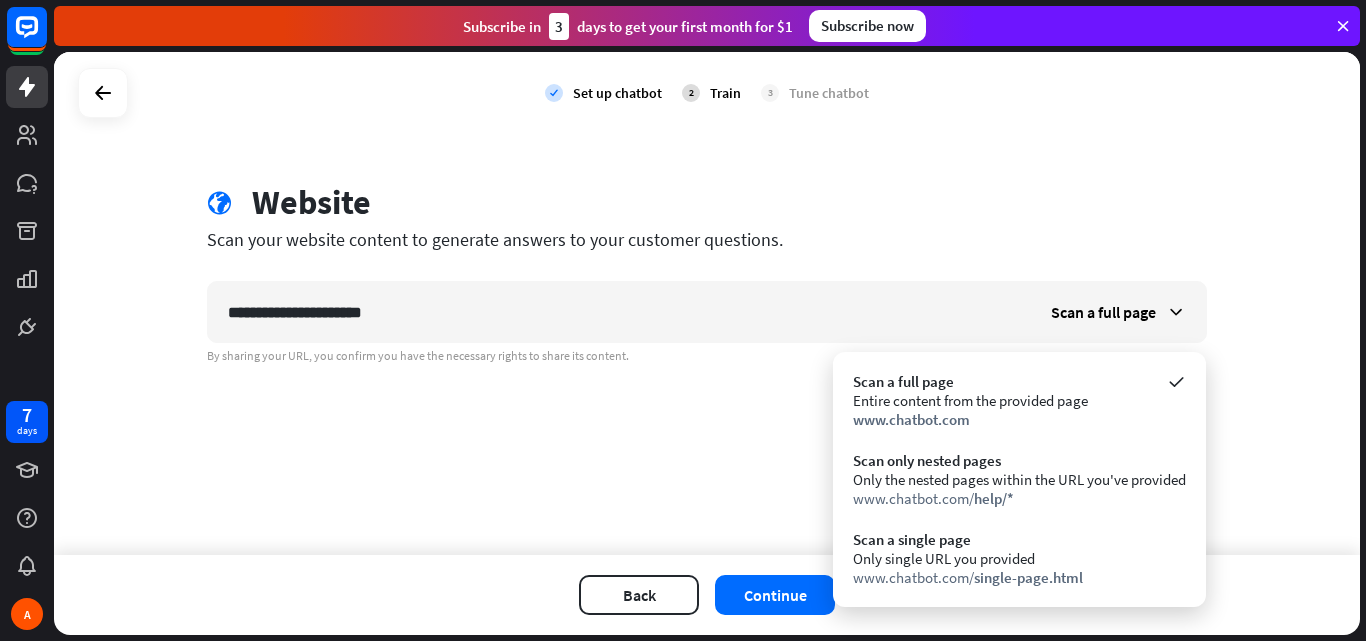click on "**********" at bounding box center [707, 303] 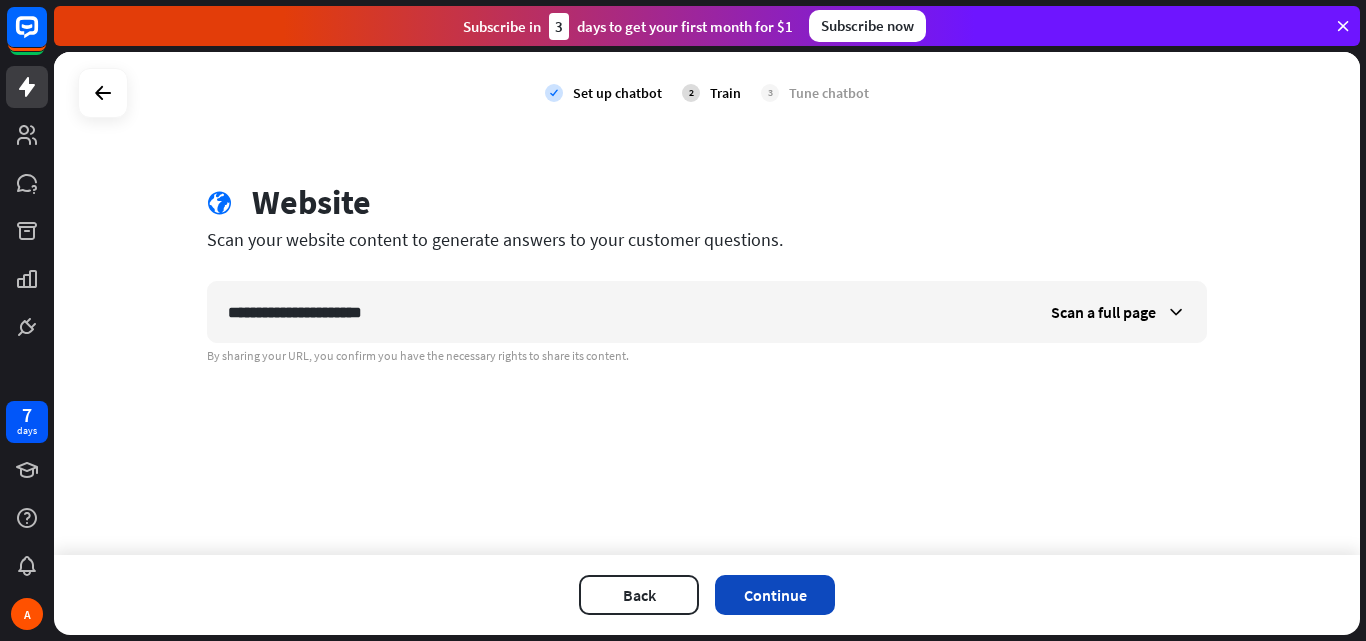 click on "Continue" at bounding box center (775, 595) 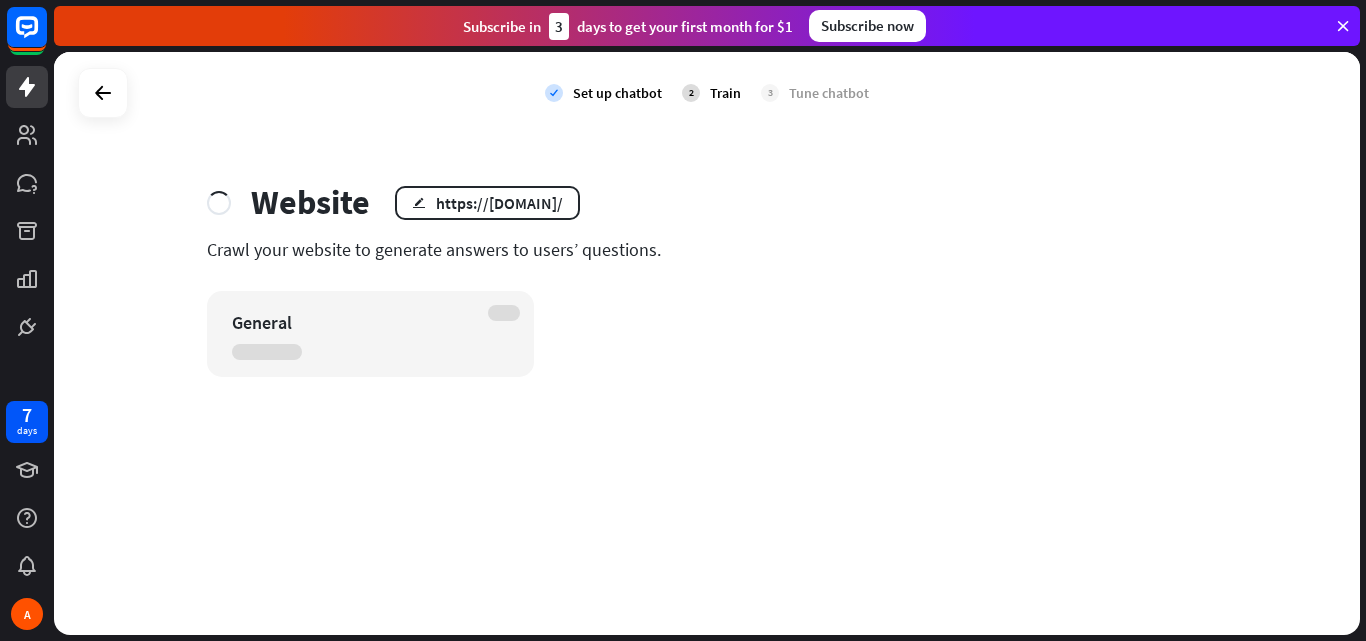 drag, startPoint x: 654, startPoint y: 255, endPoint x: 208, endPoint y: 255, distance: 446 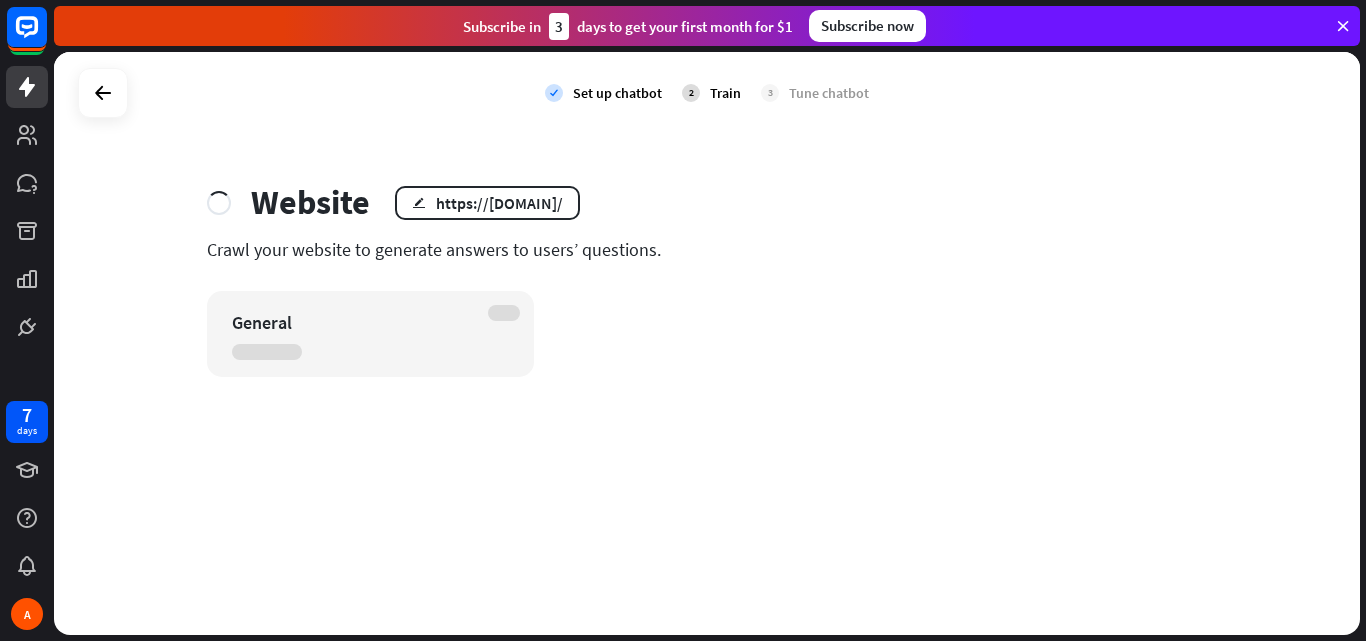click on "Crawl your website to generate answers to users’ questions." at bounding box center [707, 249] 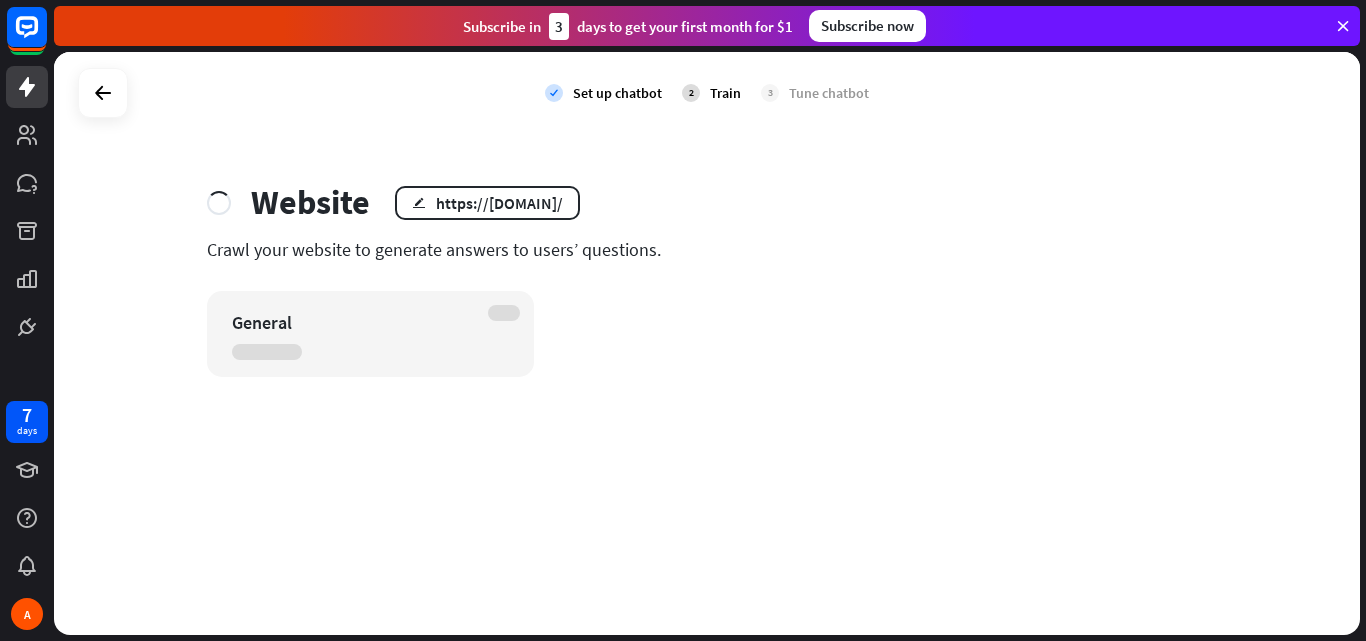 drag, startPoint x: 658, startPoint y: 253, endPoint x: 200, endPoint y: 253, distance: 458 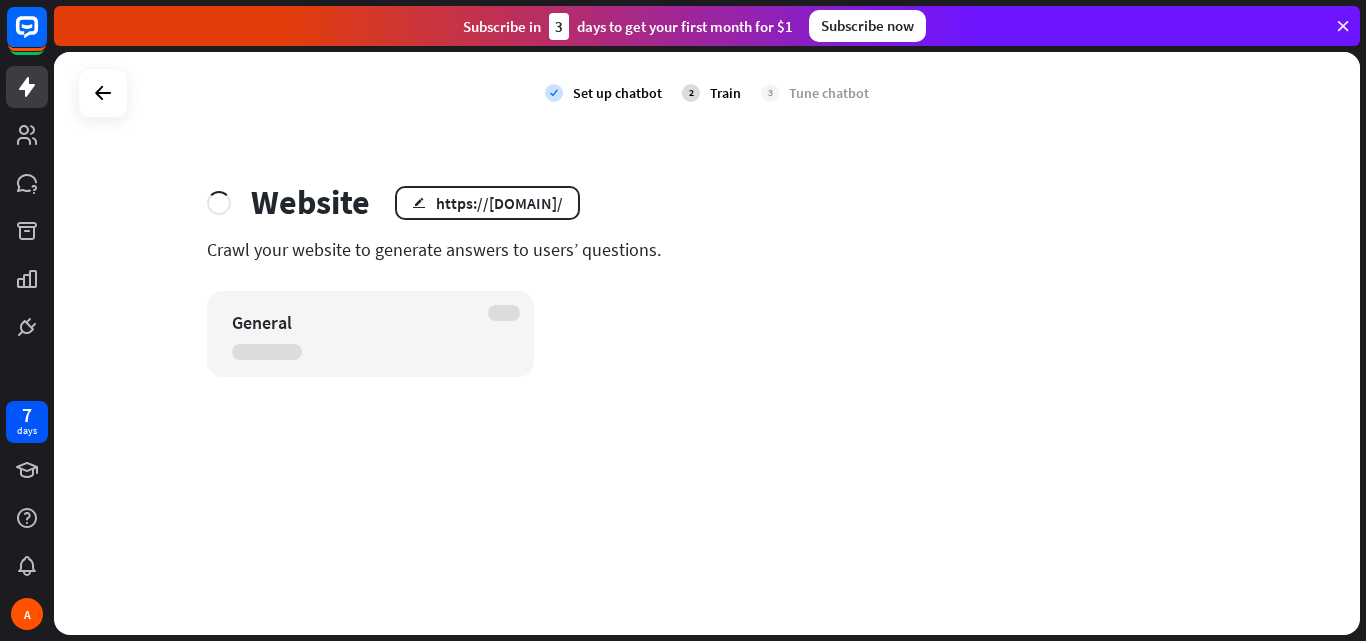click on "Website
edit   https://[DOMAIN]/
Crawl your website to generate answers to users’ questions.
General" at bounding box center (707, 279) 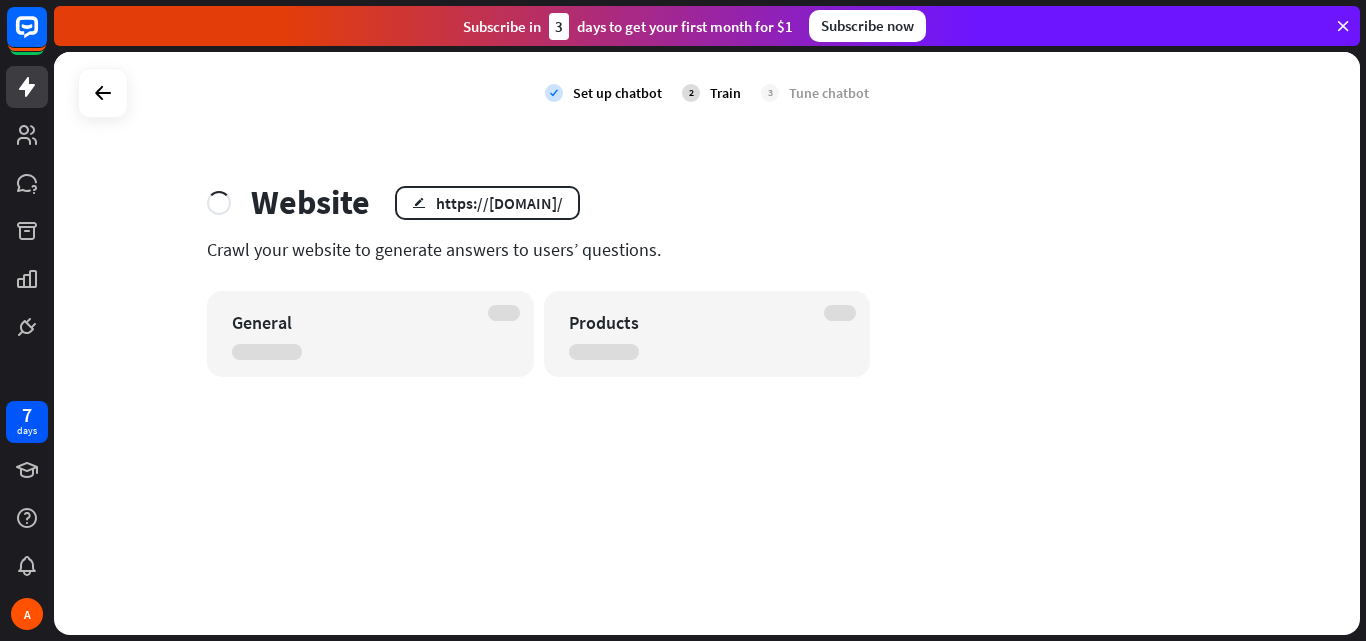 drag, startPoint x: 317, startPoint y: 252, endPoint x: 642, endPoint y: 254, distance: 325.00616 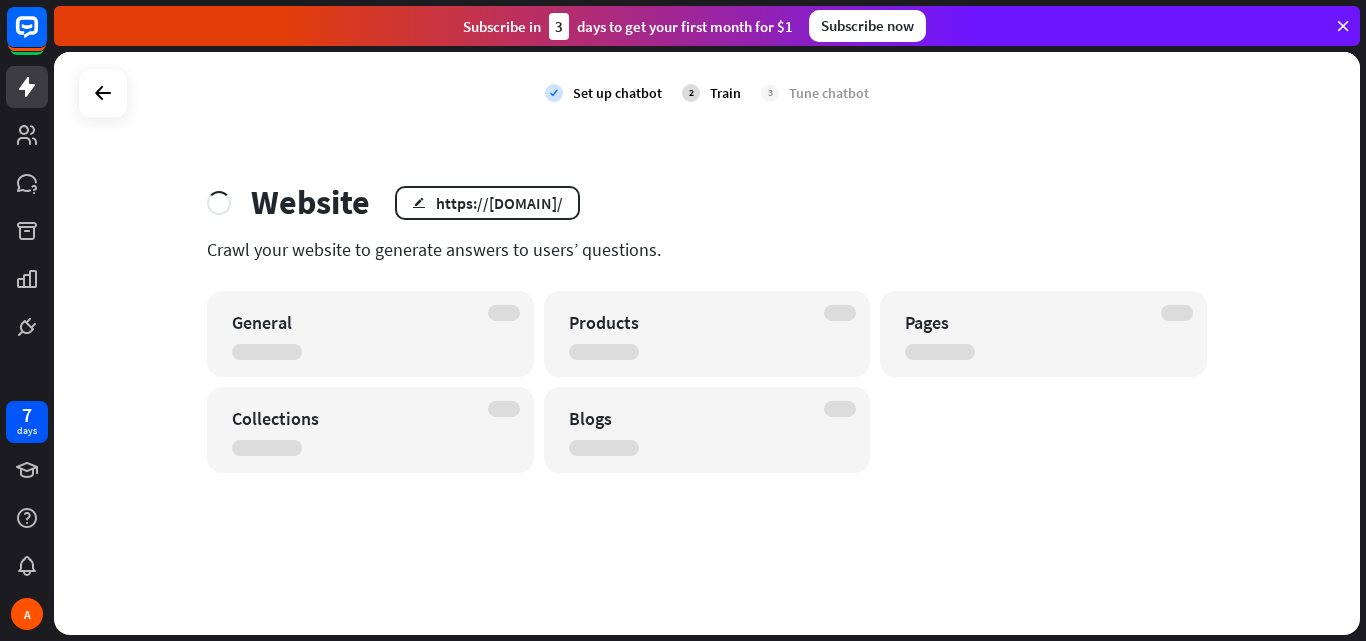 drag, startPoint x: 651, startPoint y: 252, endPoint x: 217, endPoint y: 253, distance: 434.00116 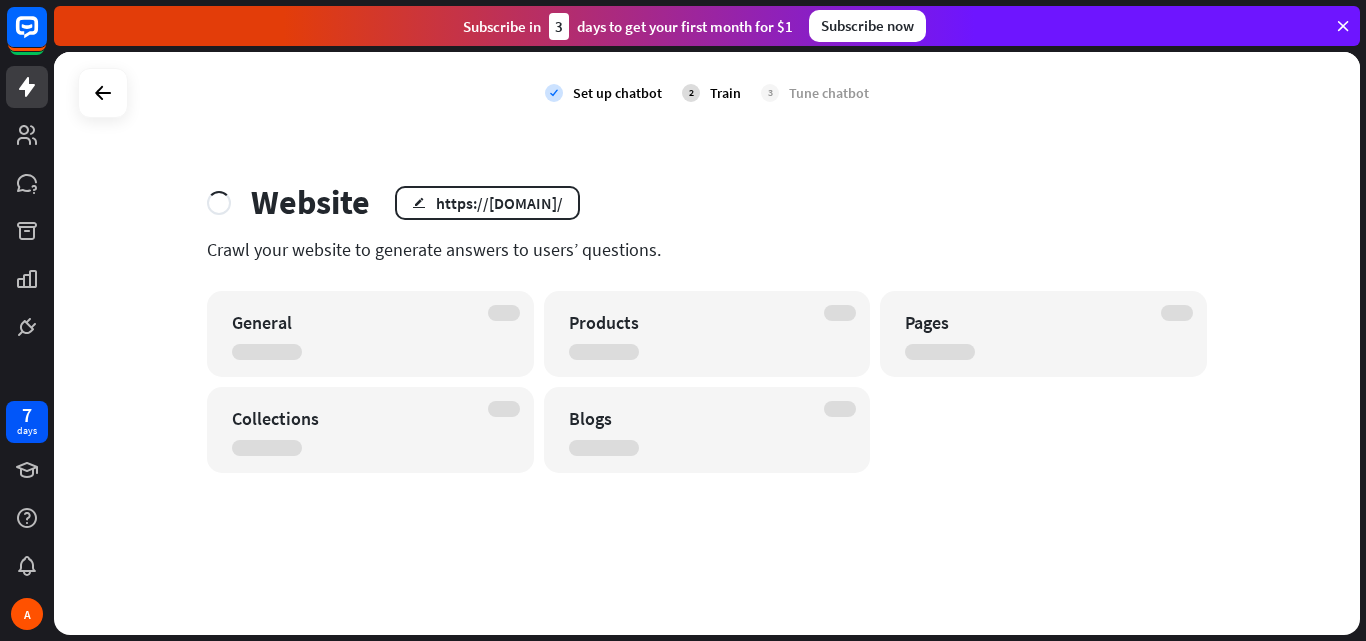 click on "Crawl your website to generate answers to users’ questions." at bounding box center [707, 249] 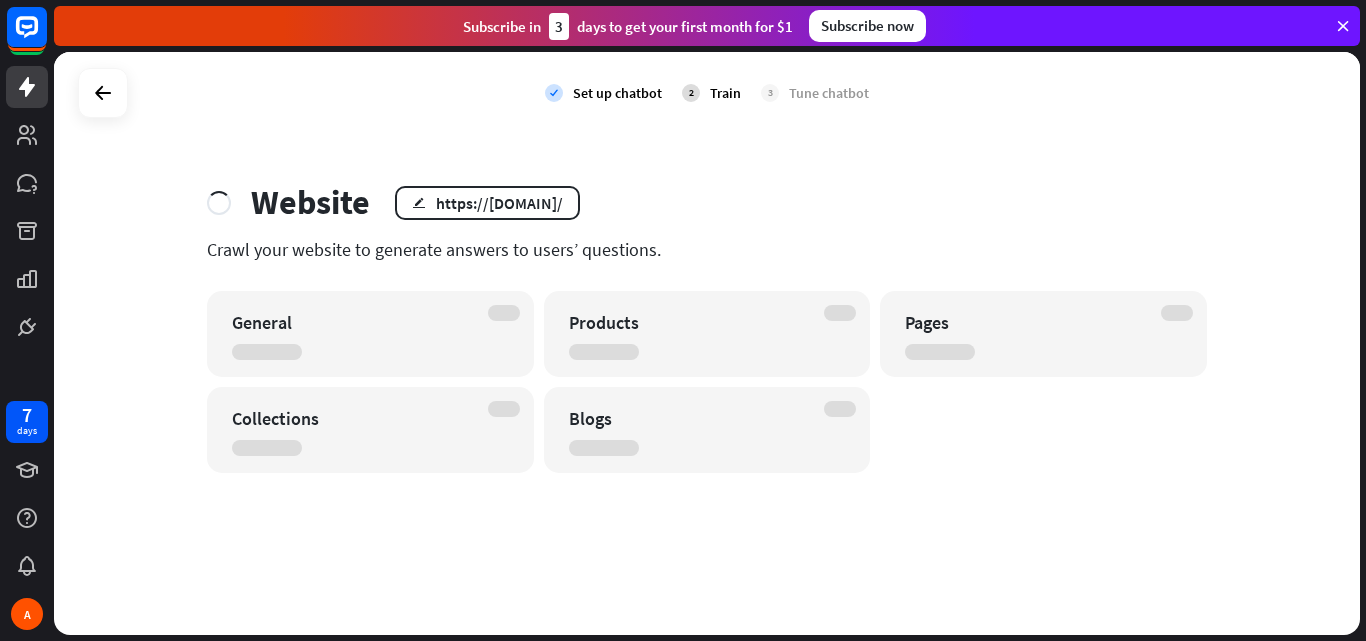drag, startPoint x: 209, startPoint y: 252, endPoint x: 668, endPoint y: 252, distance: 459 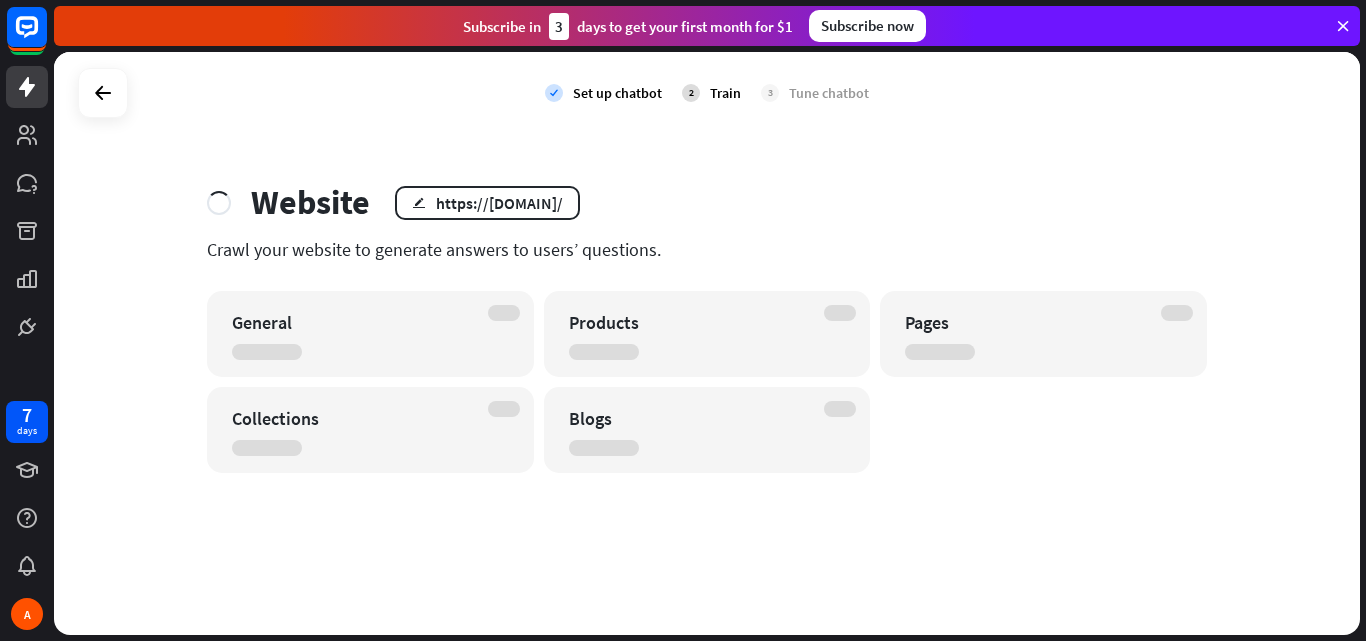 click on "Crawl your website to generate answers to users’ questions." at bounding box center (707, 249) 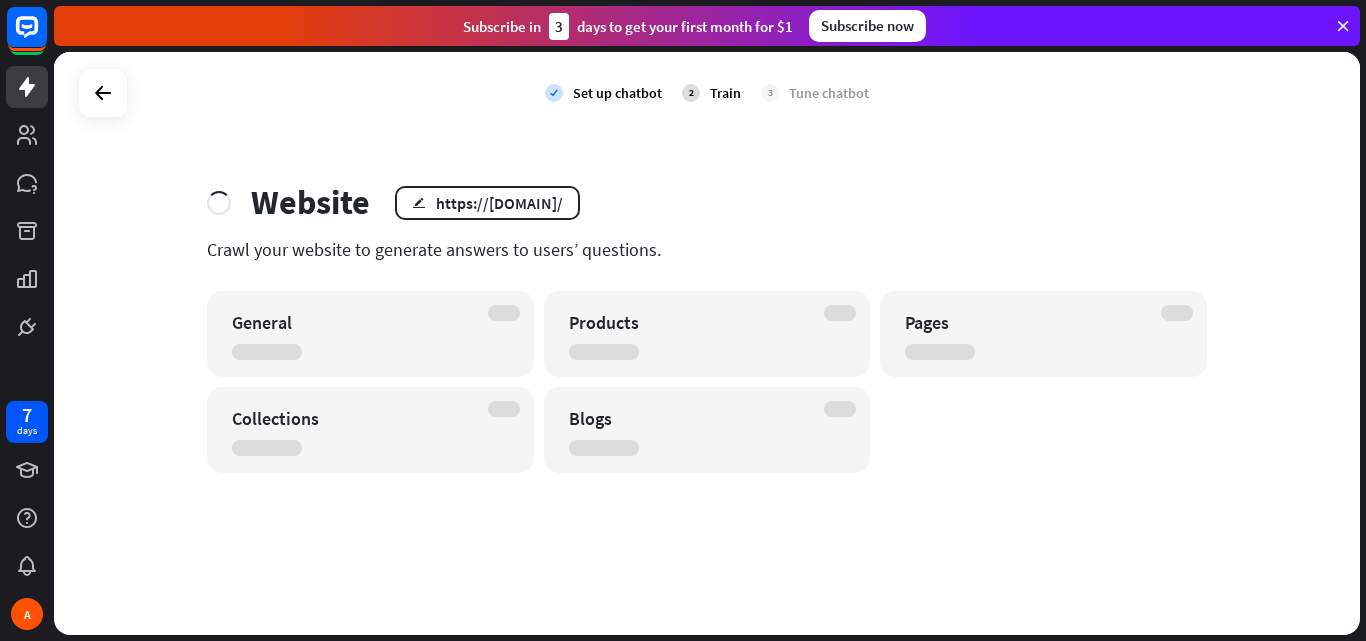drag, startPoint x: 642, startPoint y: 253, endPoint x: 212, endPoint y: 257, distance: 430.01862 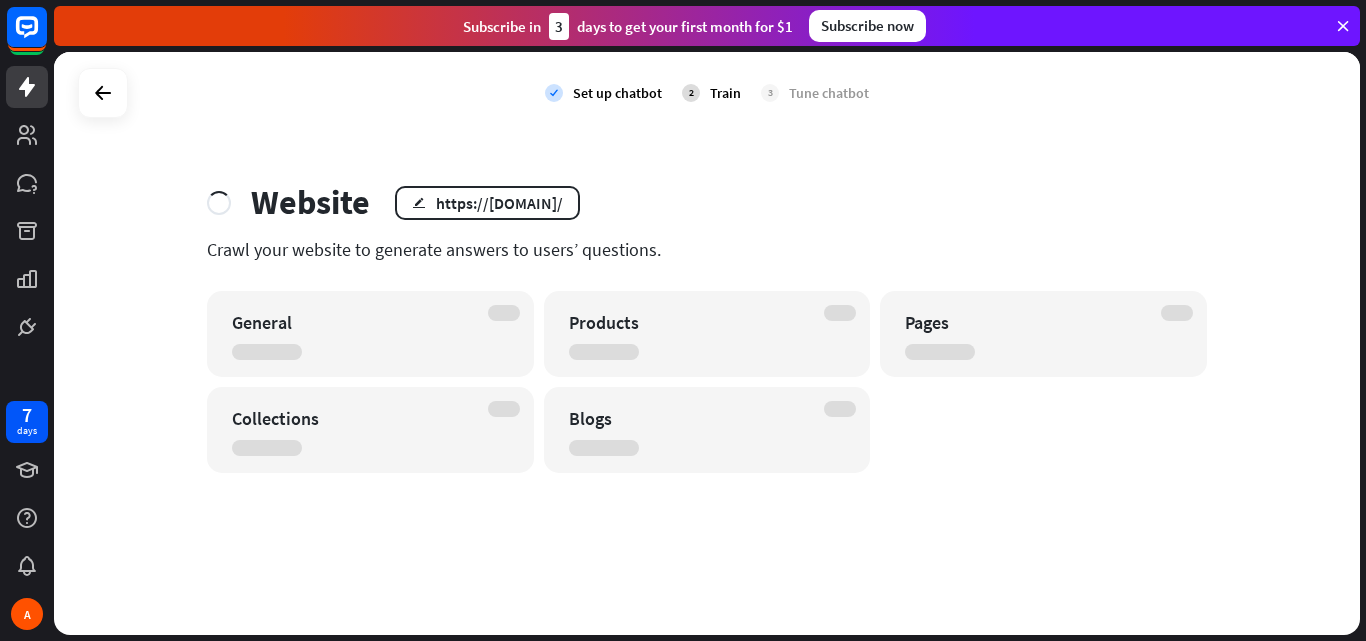 click on "Crawl your website to generate answers to users’ questions." at bounding box center (707, 249) 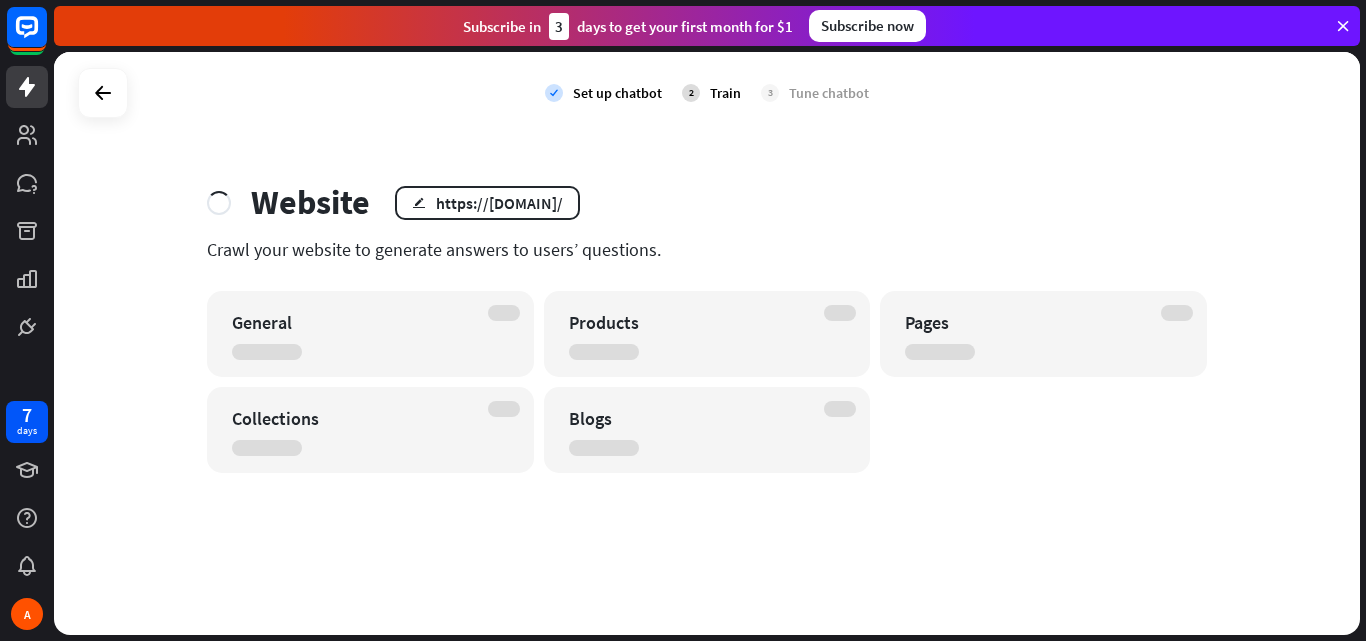 drag, startPoint x: 209, startPoint y: 253, endPoint x: 663, endPoint y: 252, distance: 454.0011 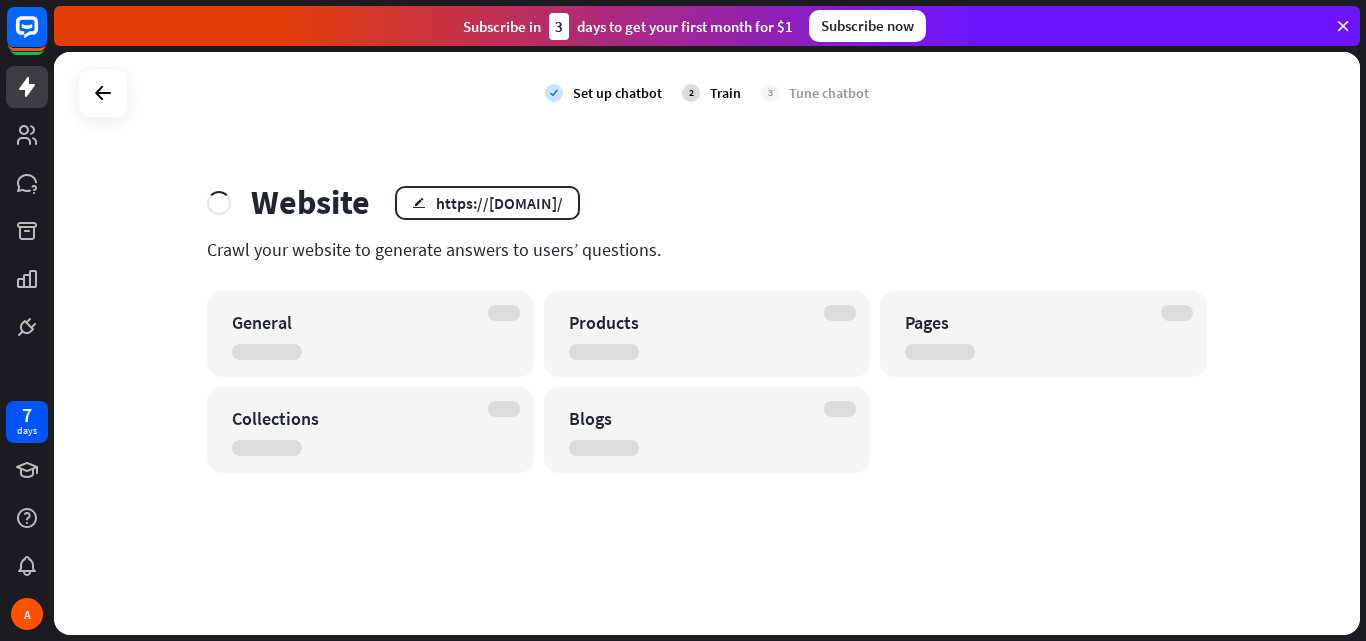 click on "Crawl your website to generate answers to users’ questions." at bounding box center (707, 249) 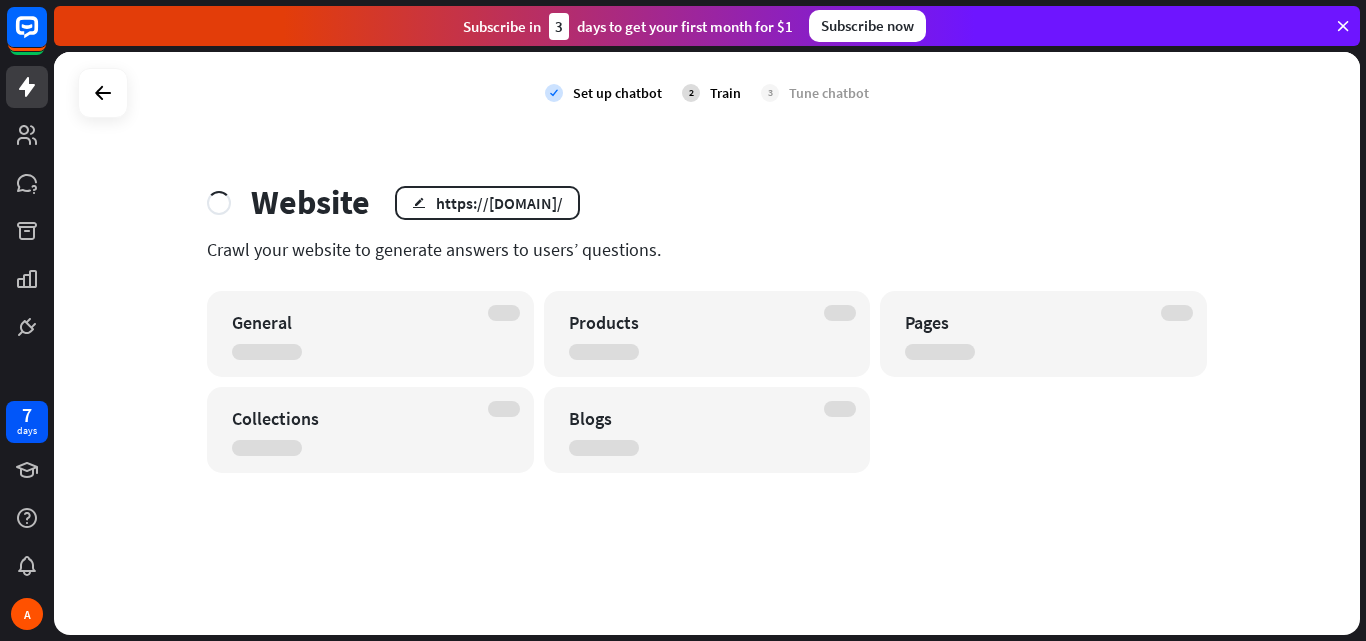 click on "Crawl your website to generate answers to users’ questions." at bounding box center (707, 249) 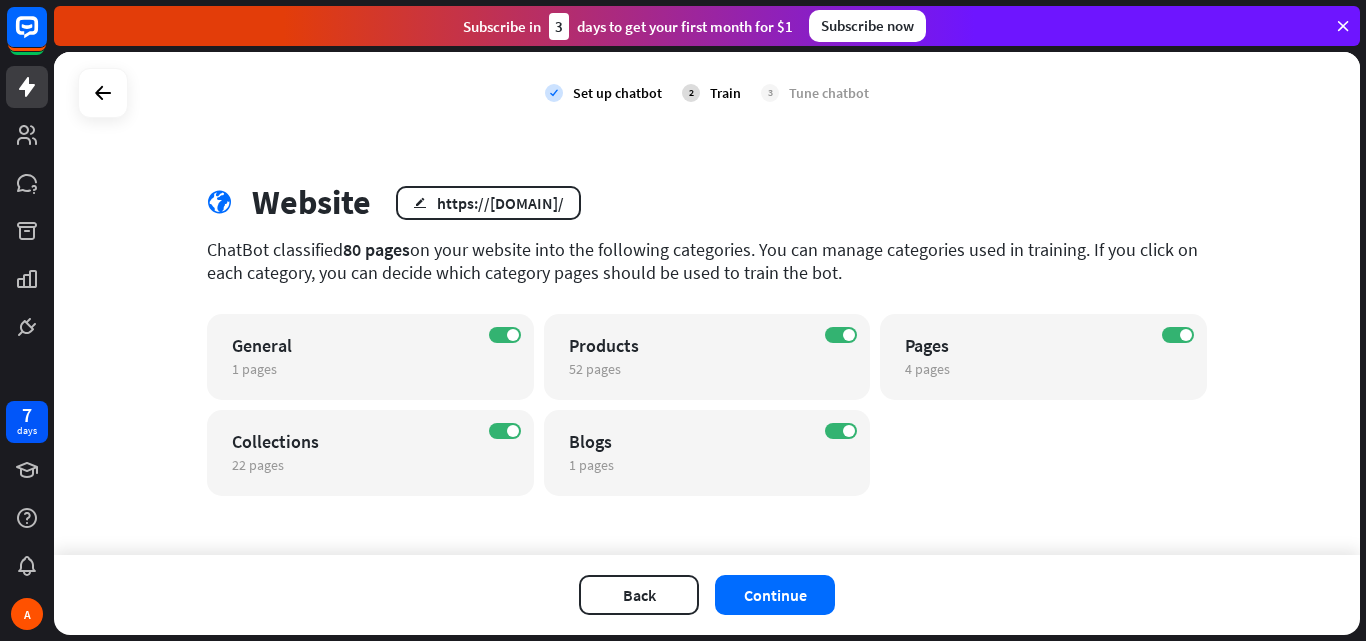 scroll, scrollTop: 5, scrollLeft: 0, axis: vertical 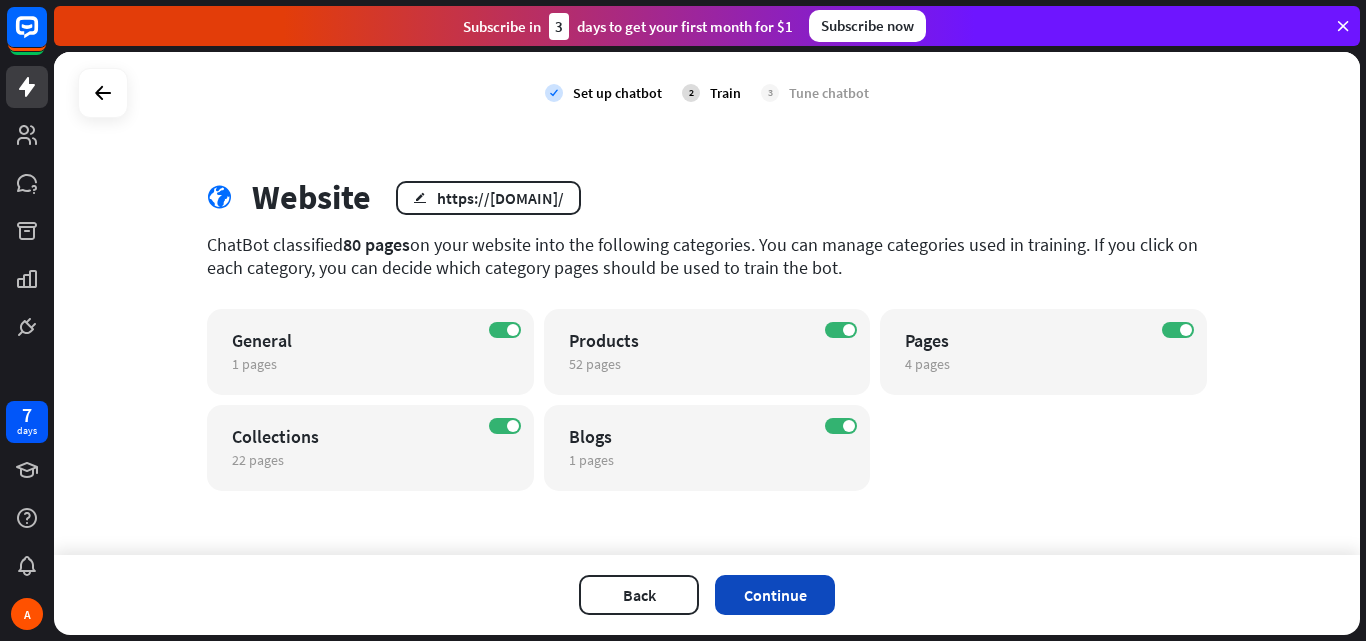 click on "Continue" at bounding box center [775, 595] 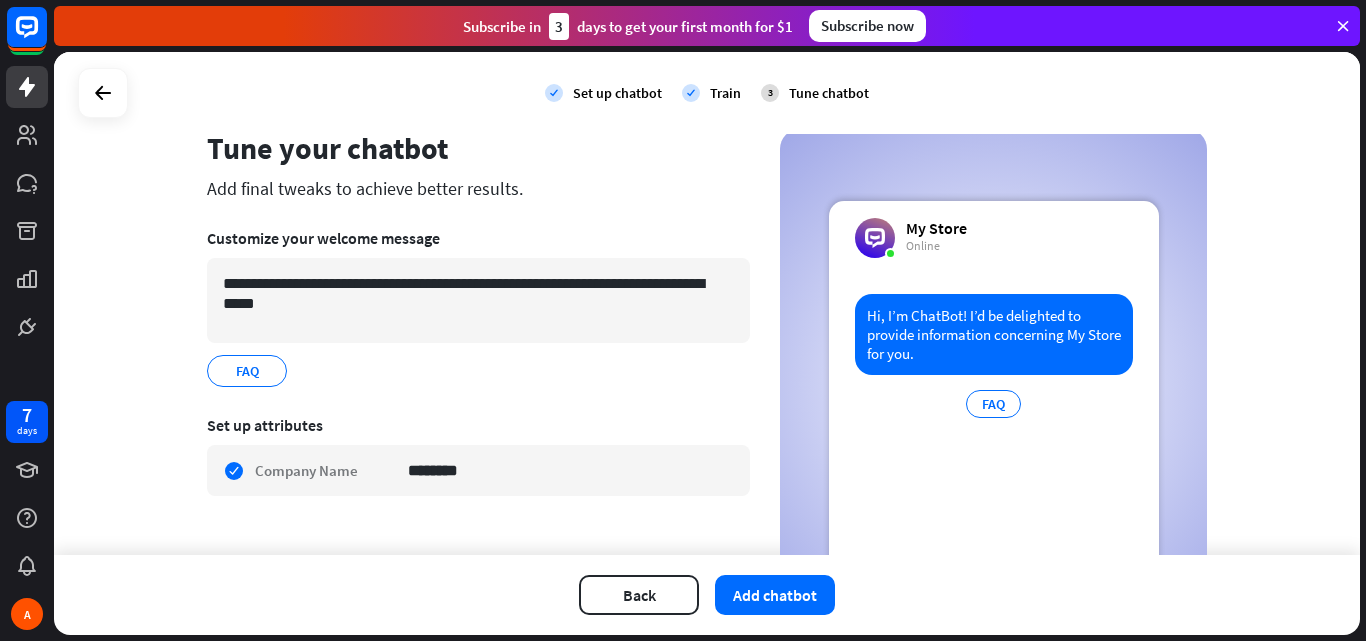 scroll, scrollTop: 100, scrollLeft: 0, axis: vertical 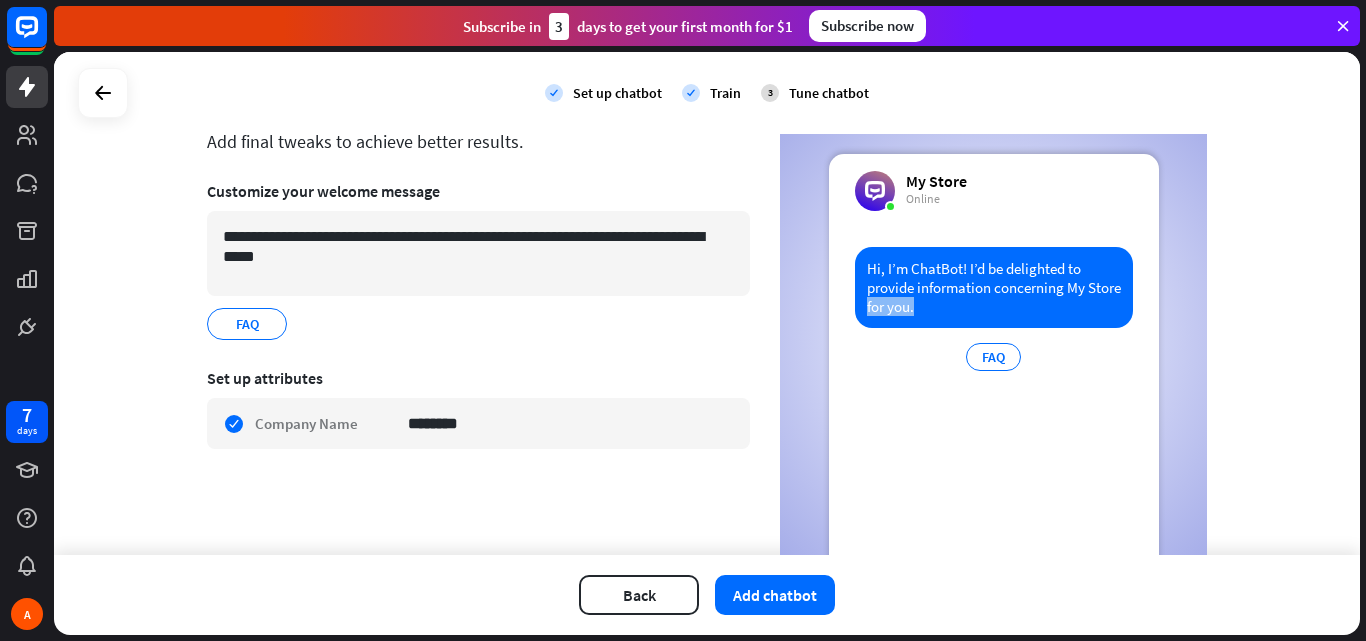 drag, startPoint x: 942, startPoint y: 313, endPoint x: 896, endPoint y: 313, distance: 46 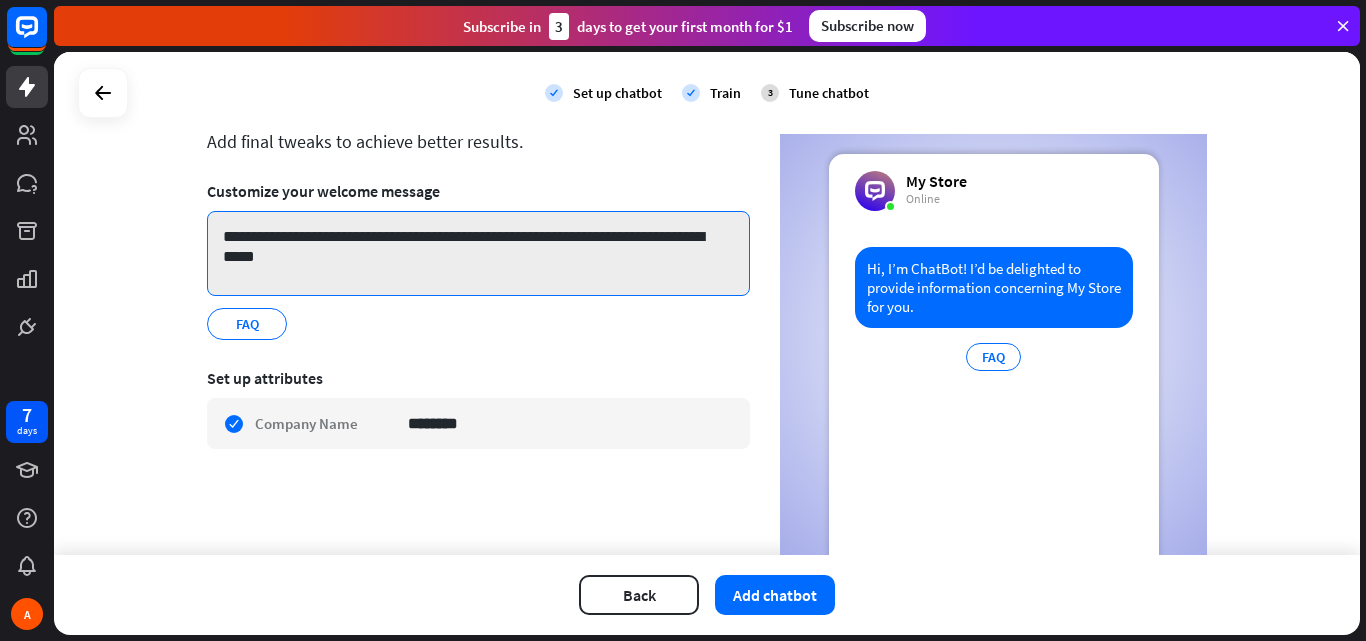 click on "**********" at bounding box center [478, 253] 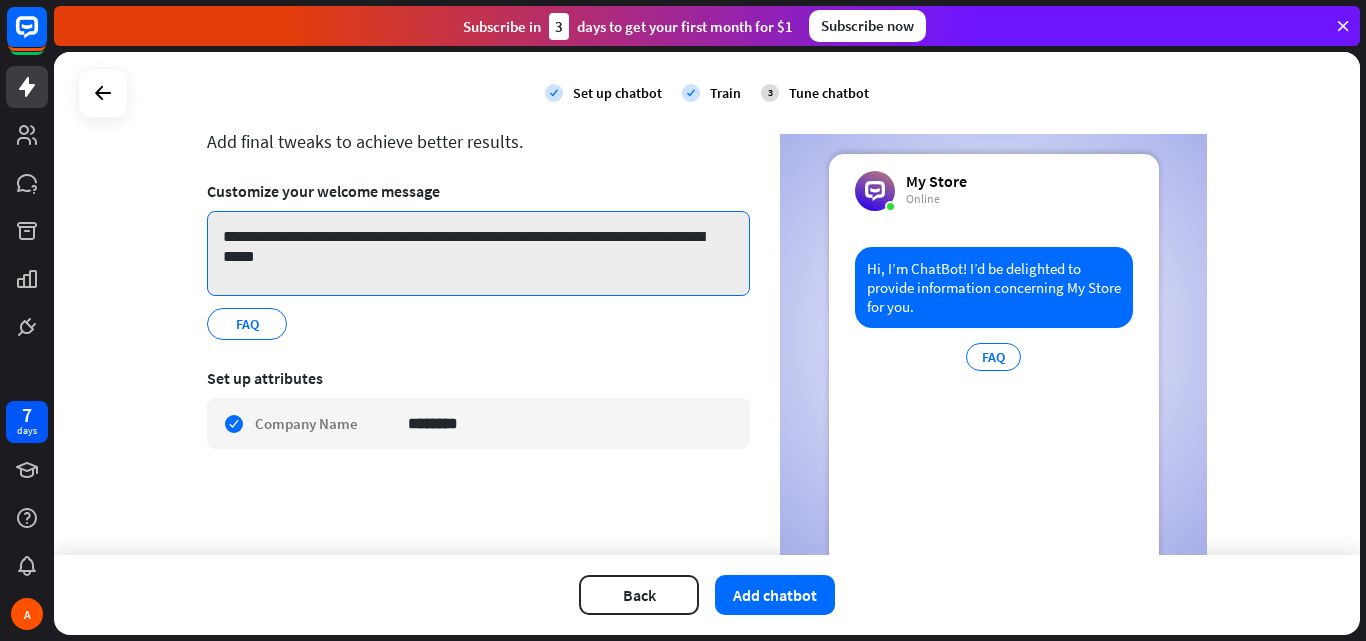 drag, startPoint x: 320, startPoint y: 240, endPoint x: 362, endPoint y: 275, distance: 54.67175 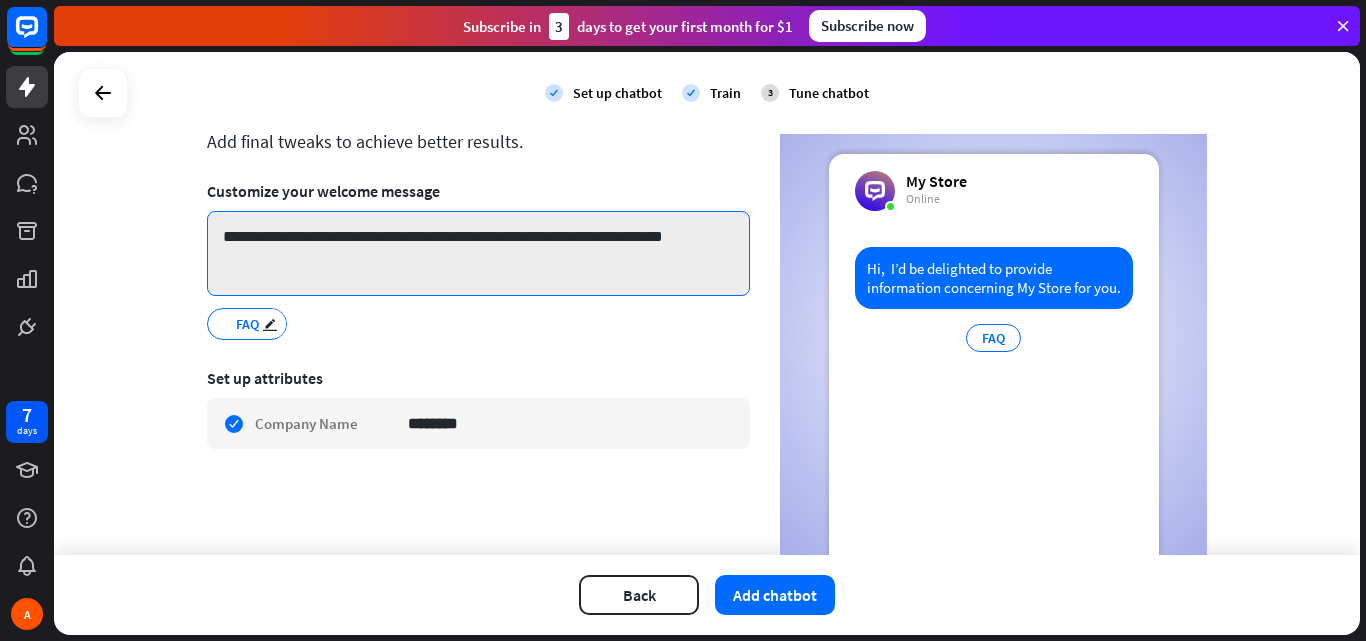 type on "**********" 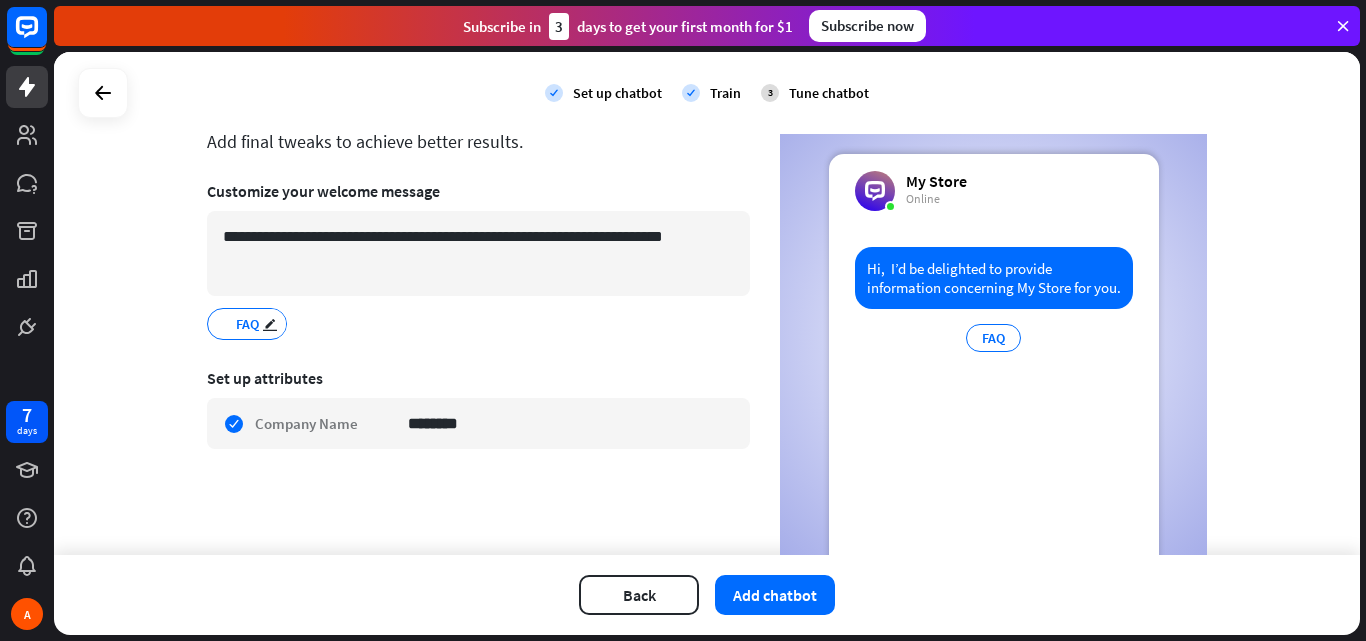click on "FAQ" at bounding box center (247, 324) 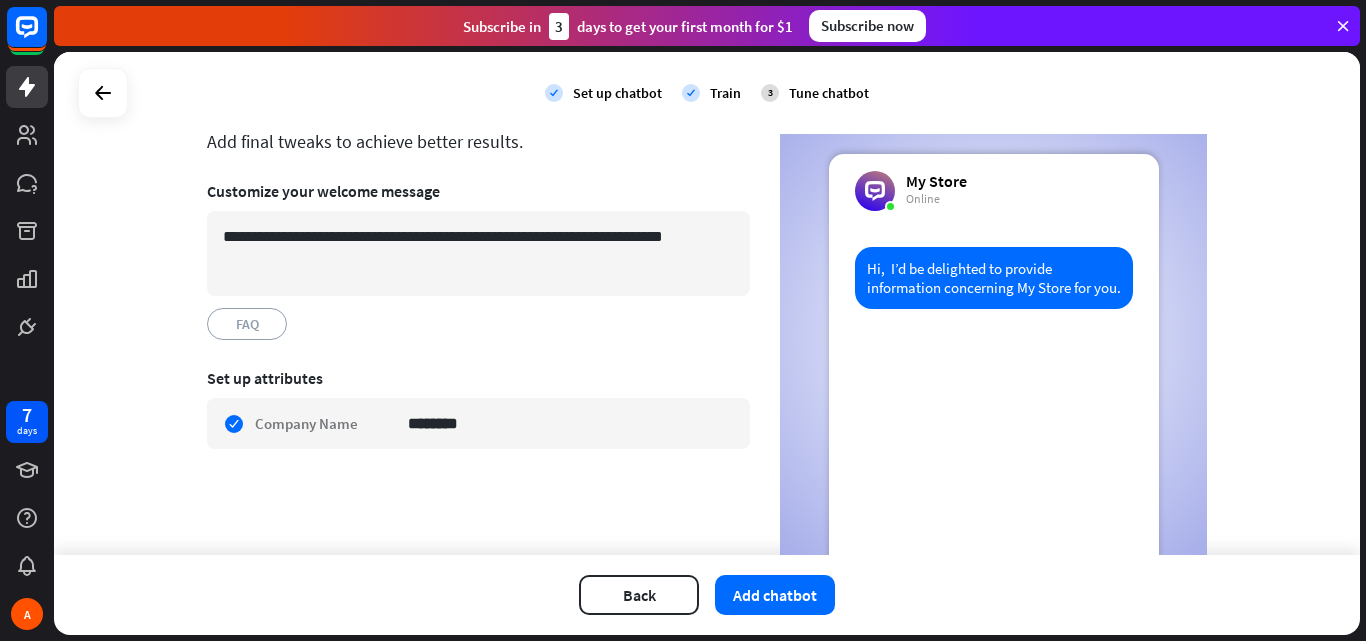 scroll, scrollTop: 199, scrollLeft: 0, axis: vertical 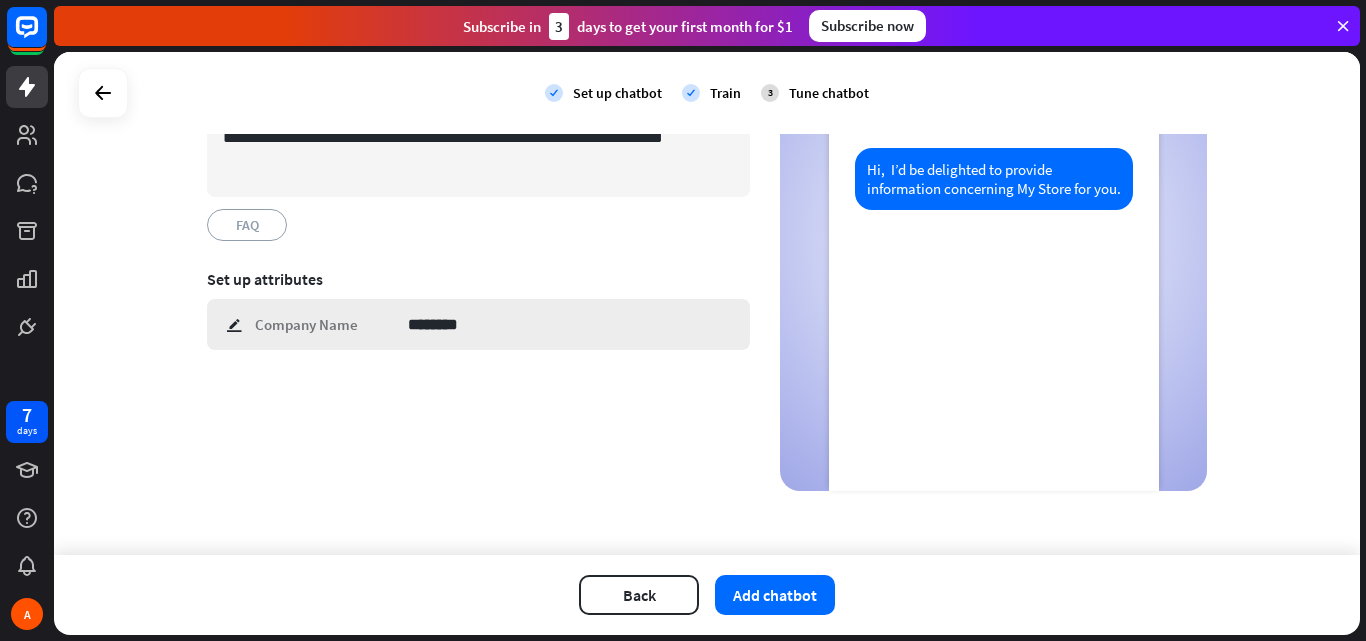 click on "check   edit   Company Name   ********" at bounding box center (478, 324) 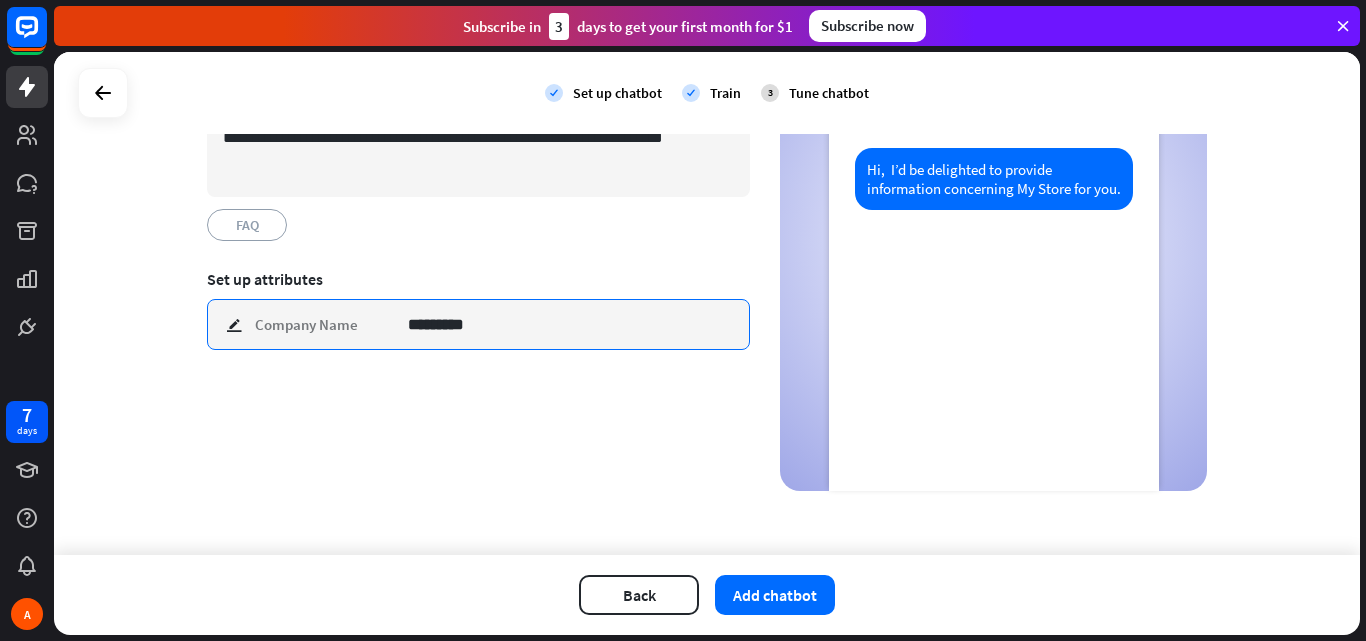 type on "*********" 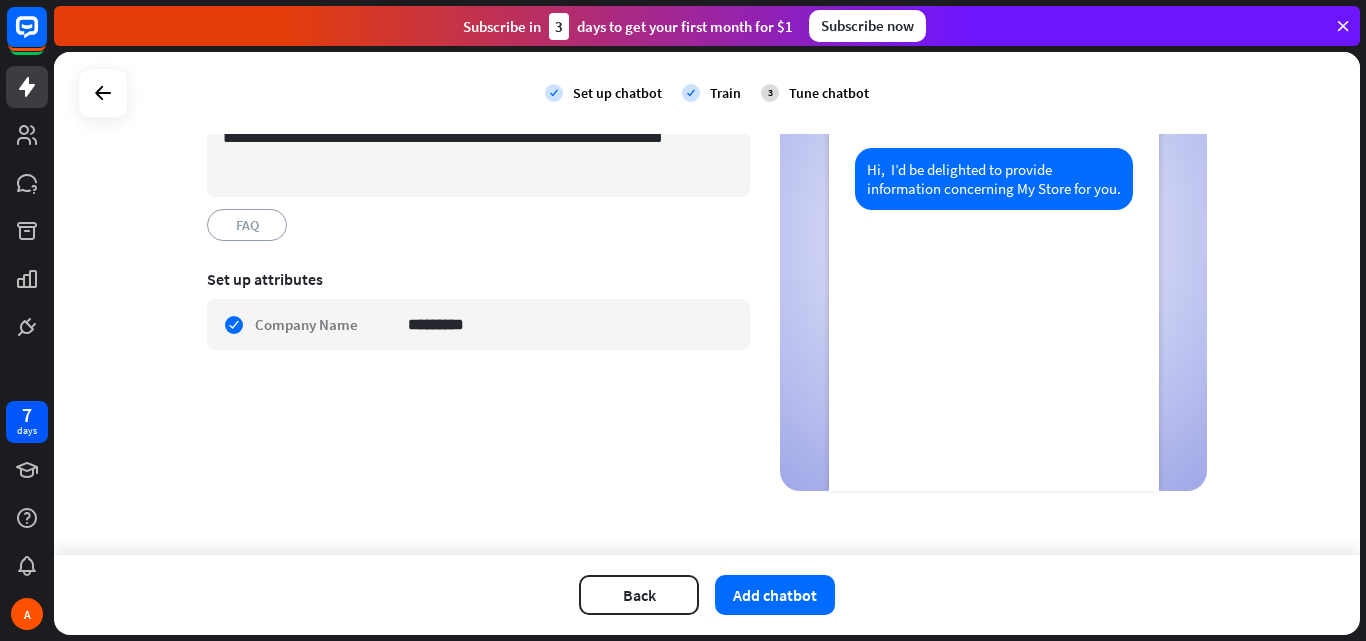 click on "Set up attributes   check   edit   Company Name   *********" at bounding box center (478, 315) 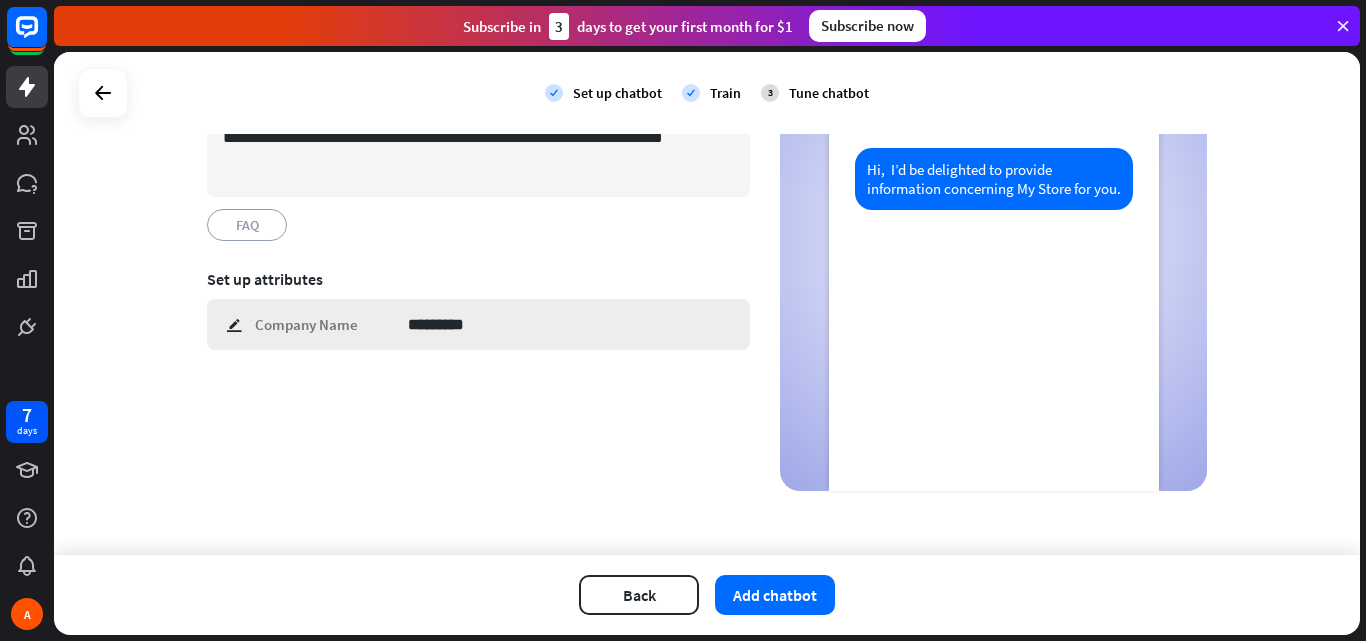 click on "check   edit   Company Name   *********" at bounding box center [478, 324] 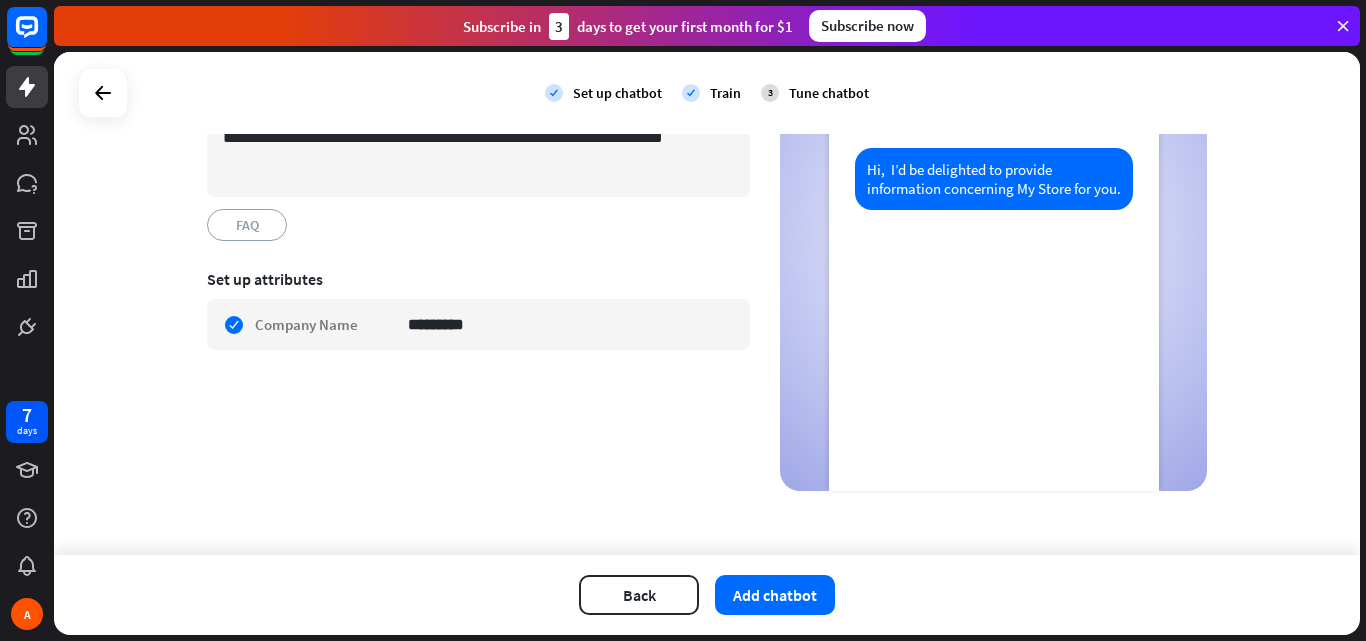 drag, startPoint x: 366, startPoint y: 424, endPoint x: 383, endPoint y: 425, distance: 17.029387 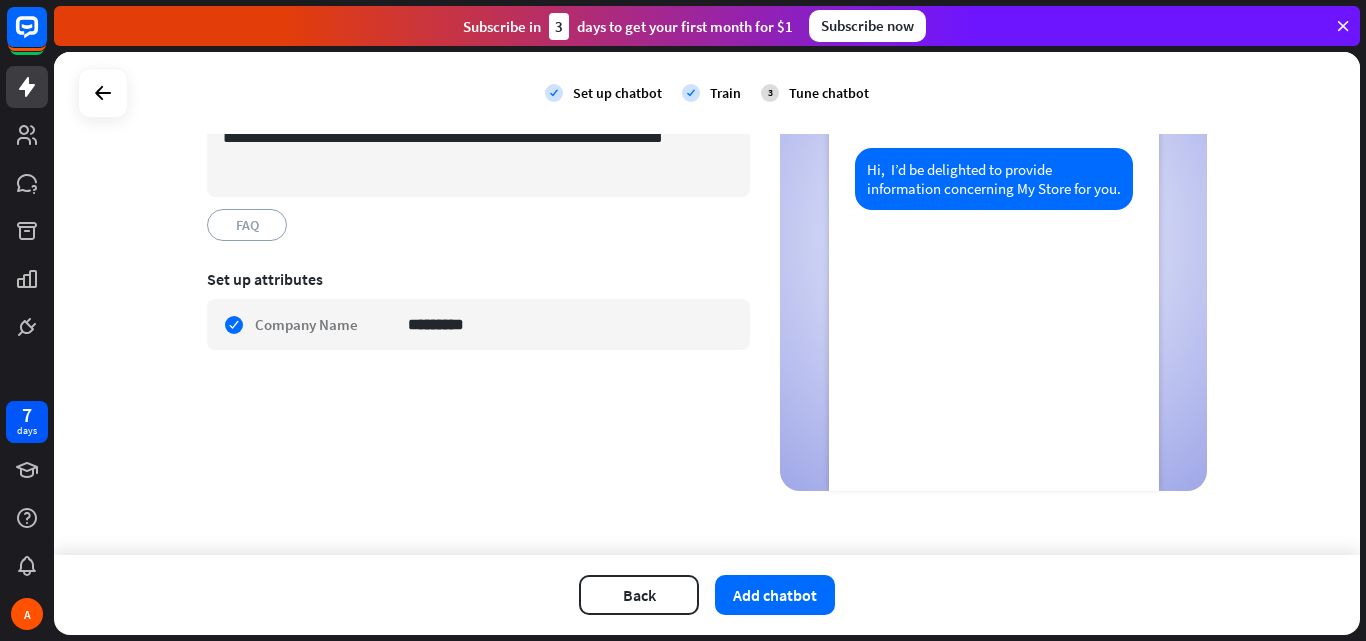scroll, scrollTop: 99, scrollLeft: 0, axis: vertical 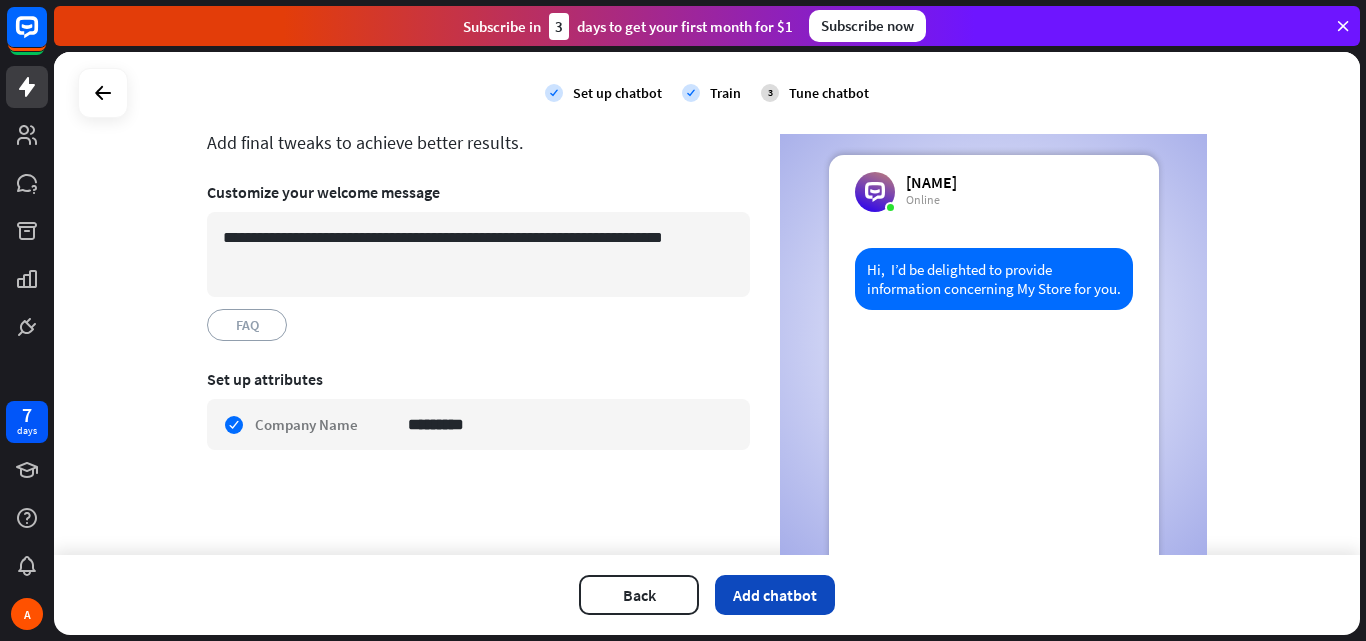 click on "Add chatbot" at bounding box center [775, 595] 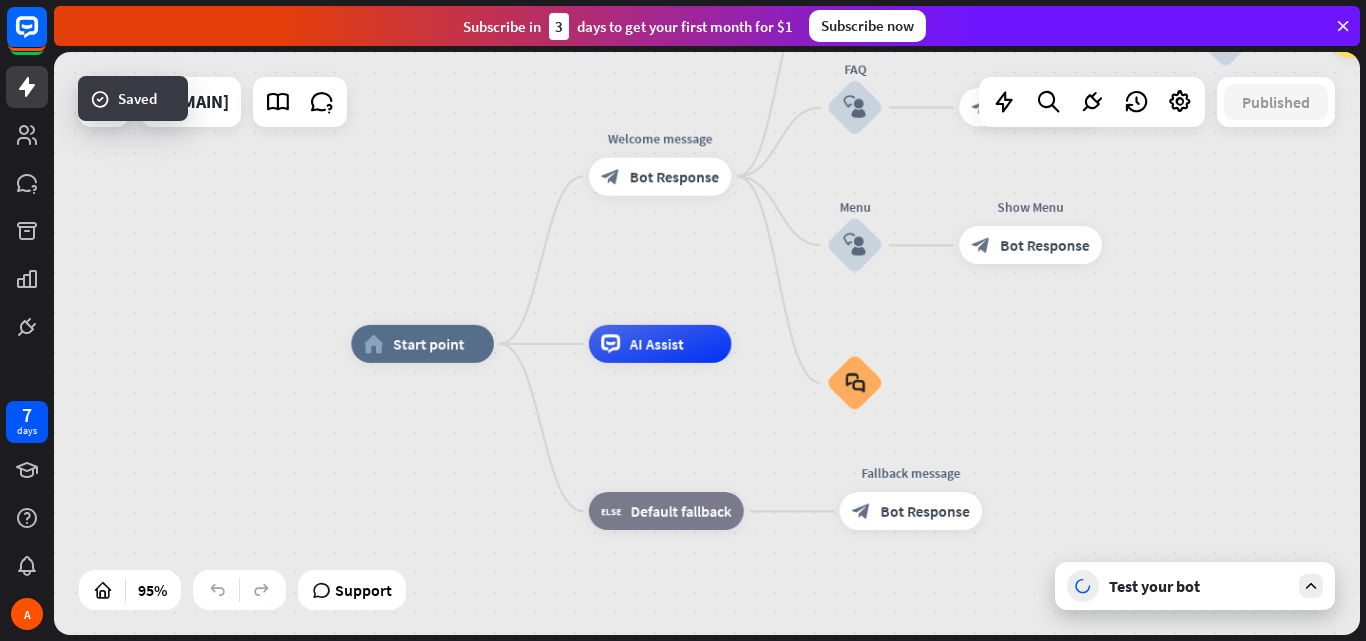 click on "Test your bot" at bounding box center [1195, 586] 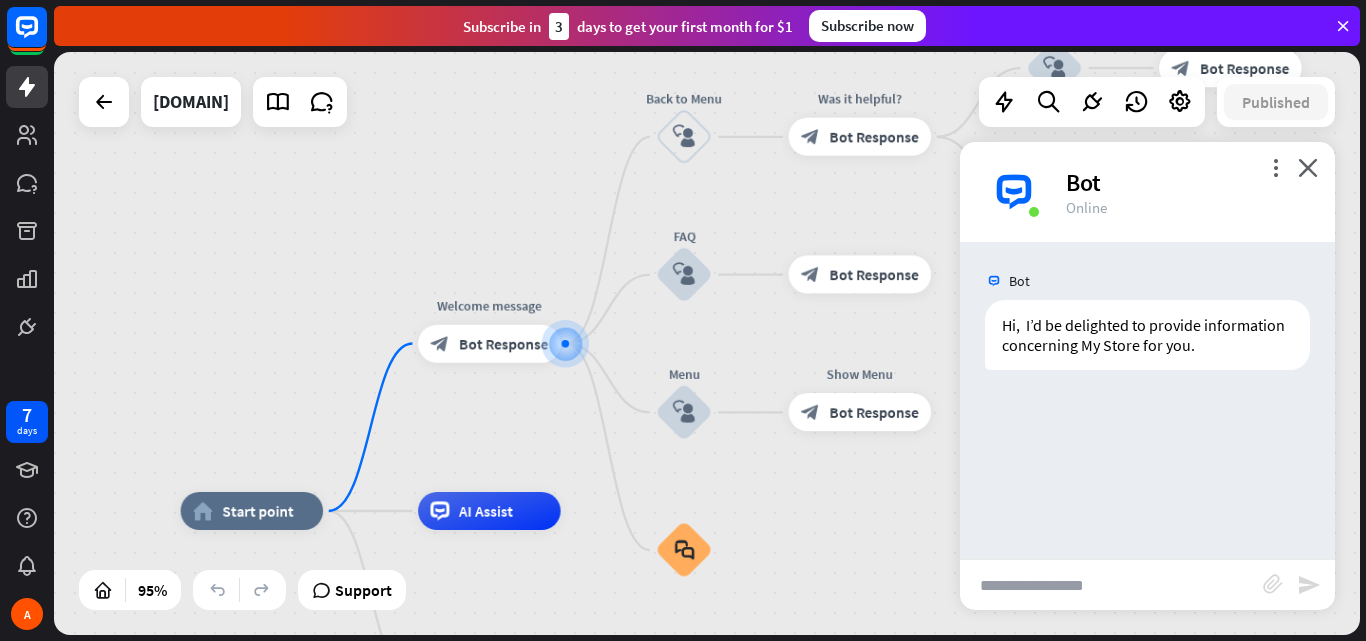 click at bounding box center [1111, 585] 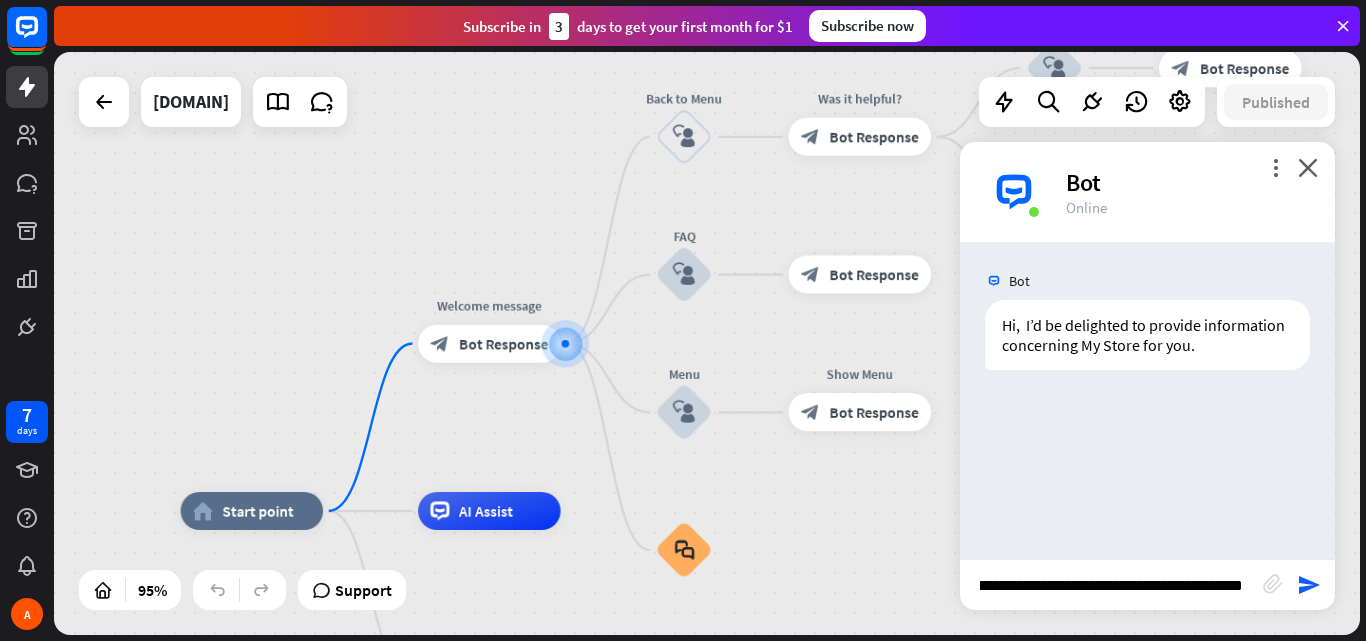scroll, scrollTop: 0, scrollLeft: 54, axis: horizontal 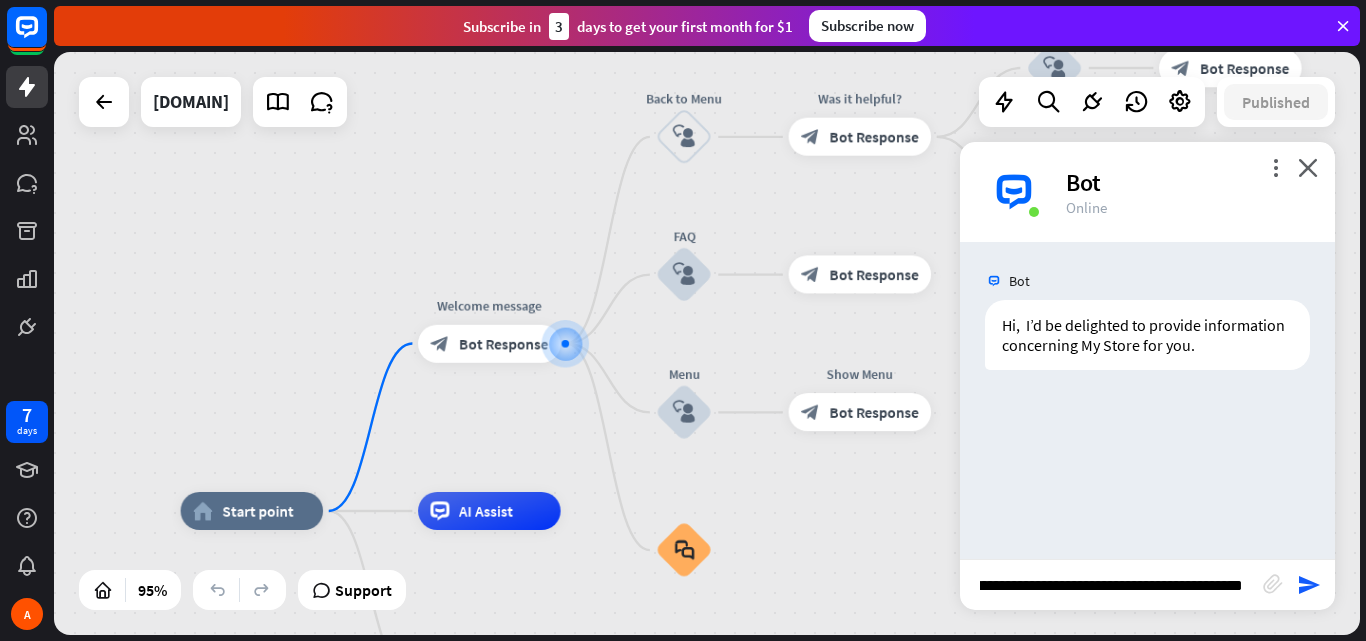 type on "**********" 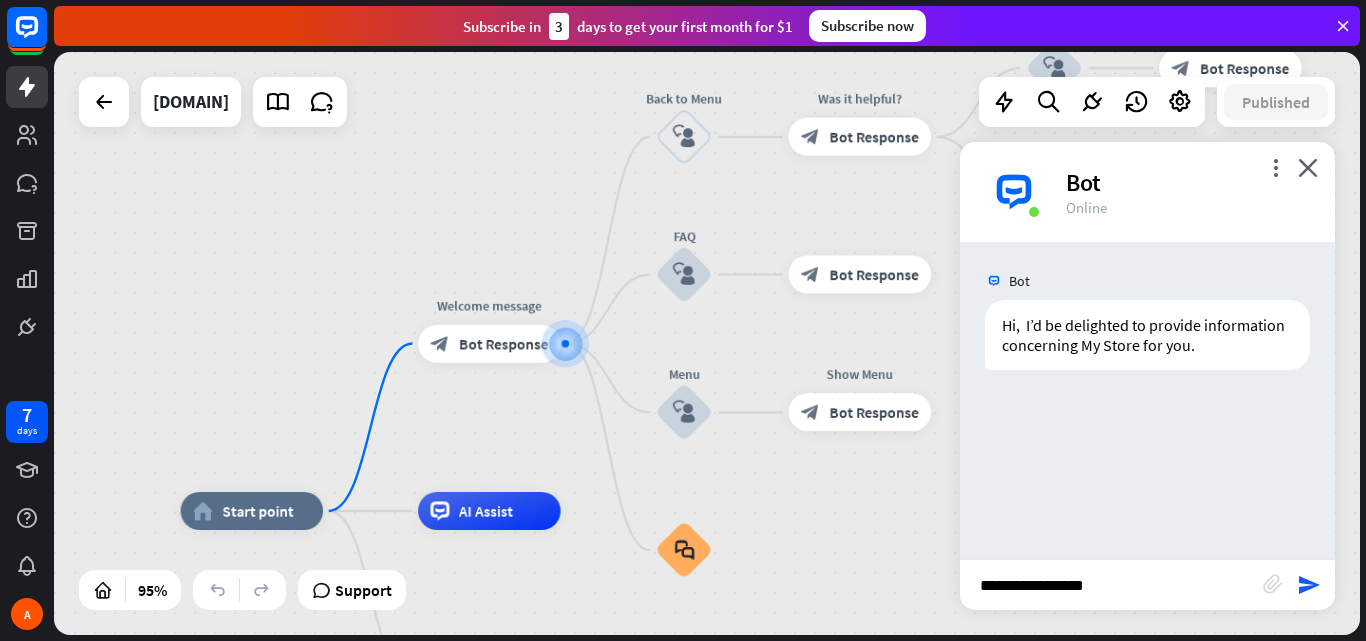 scroll, scrollTop: 0, scrollLeft: 0, axis: both 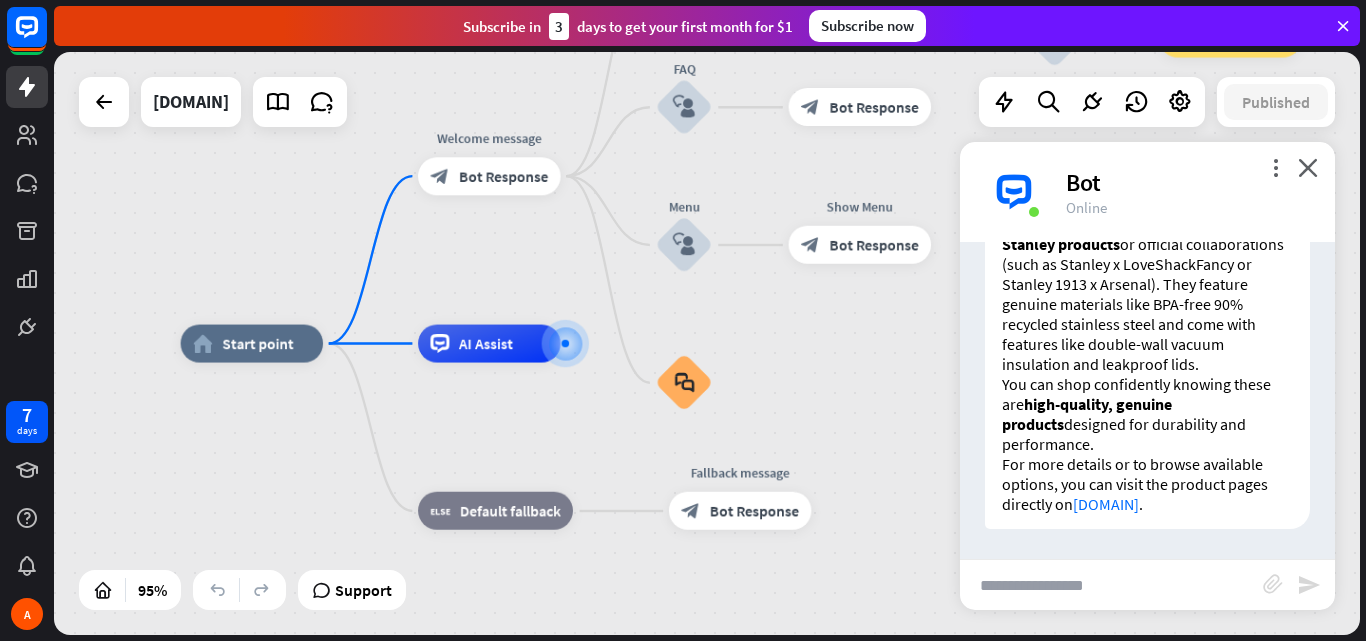 click at bounding box center [1111, 585] 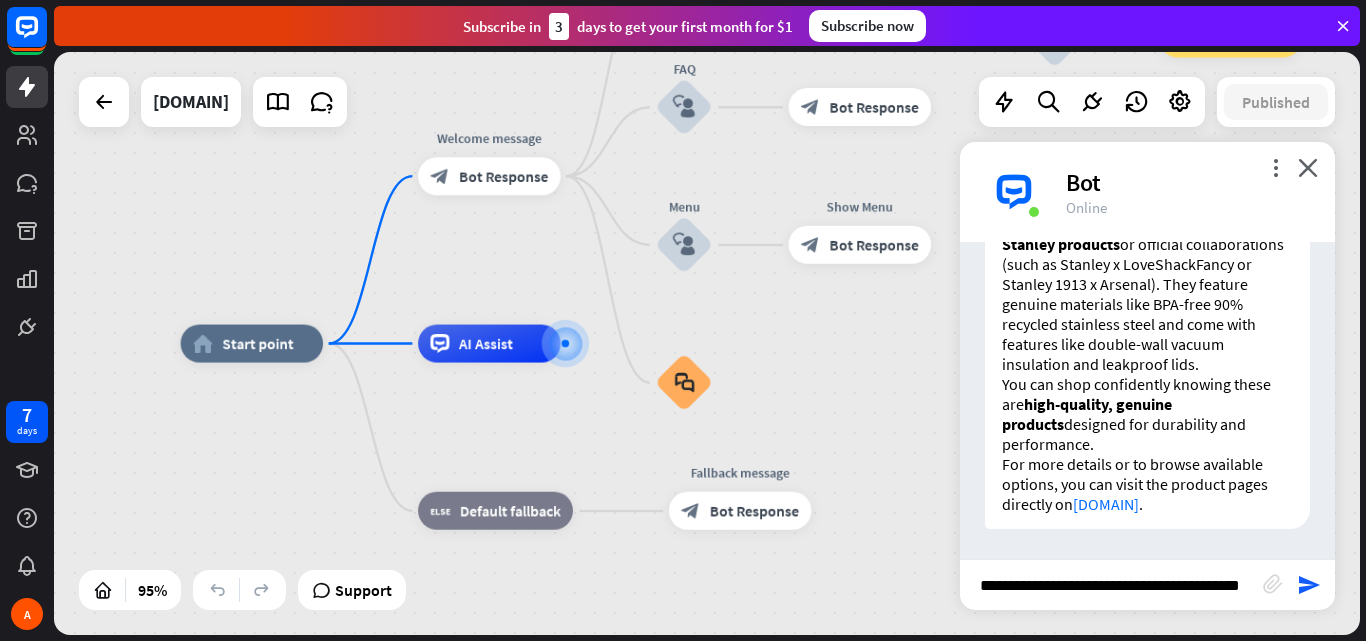 type on "**********" 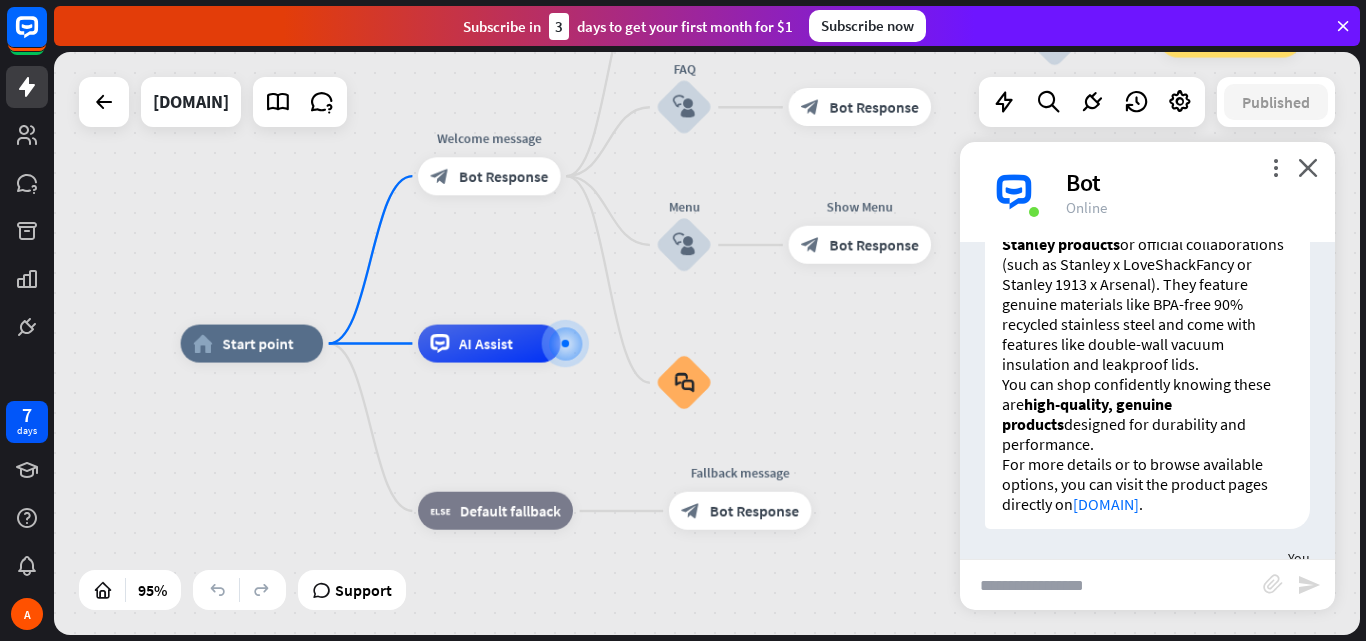 scroll, scrollTop: 0, scrollLeft: 0, axis: both 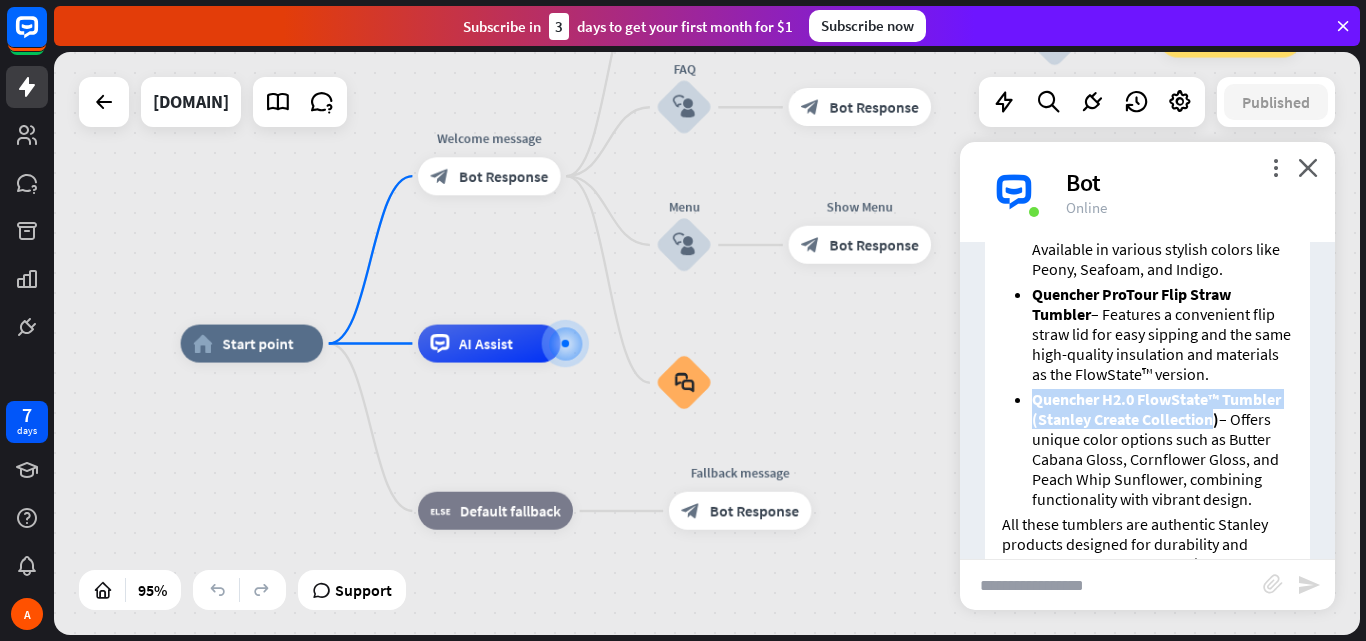 drag, startPoint x: 1036, startPoint y: 438, endPoint x: 1099, endPoint y: 477, distance: 74.094536 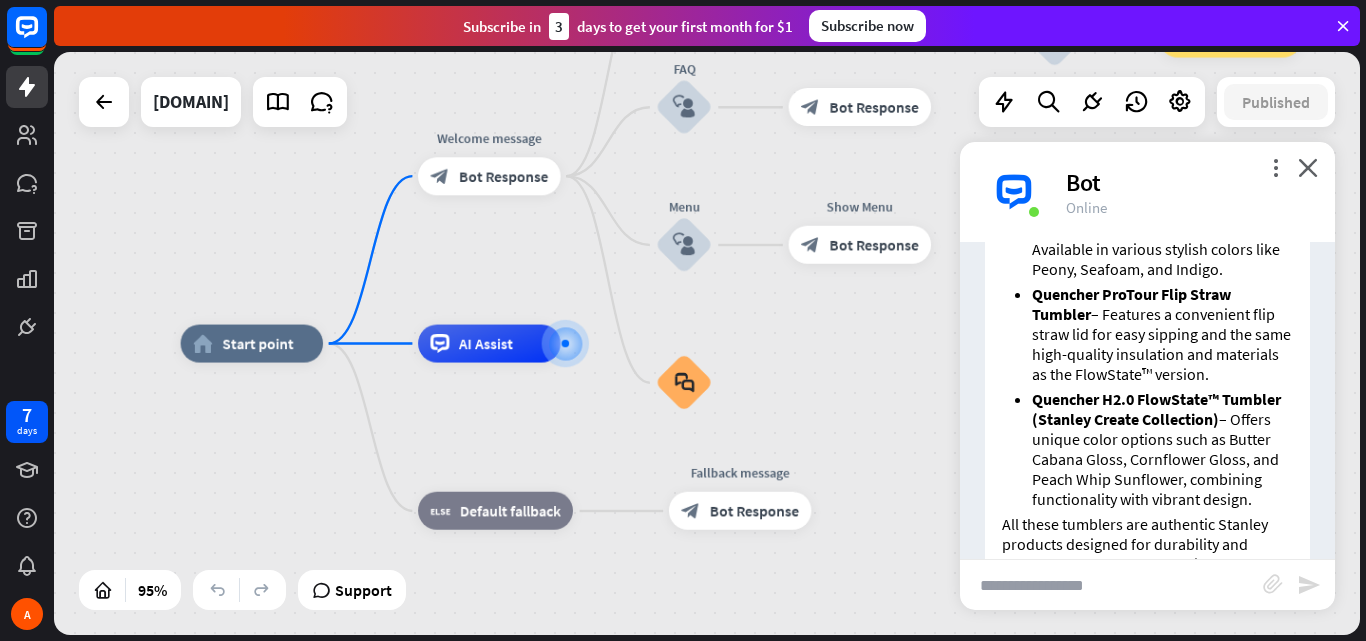 click at bounding box center [1111, 585] 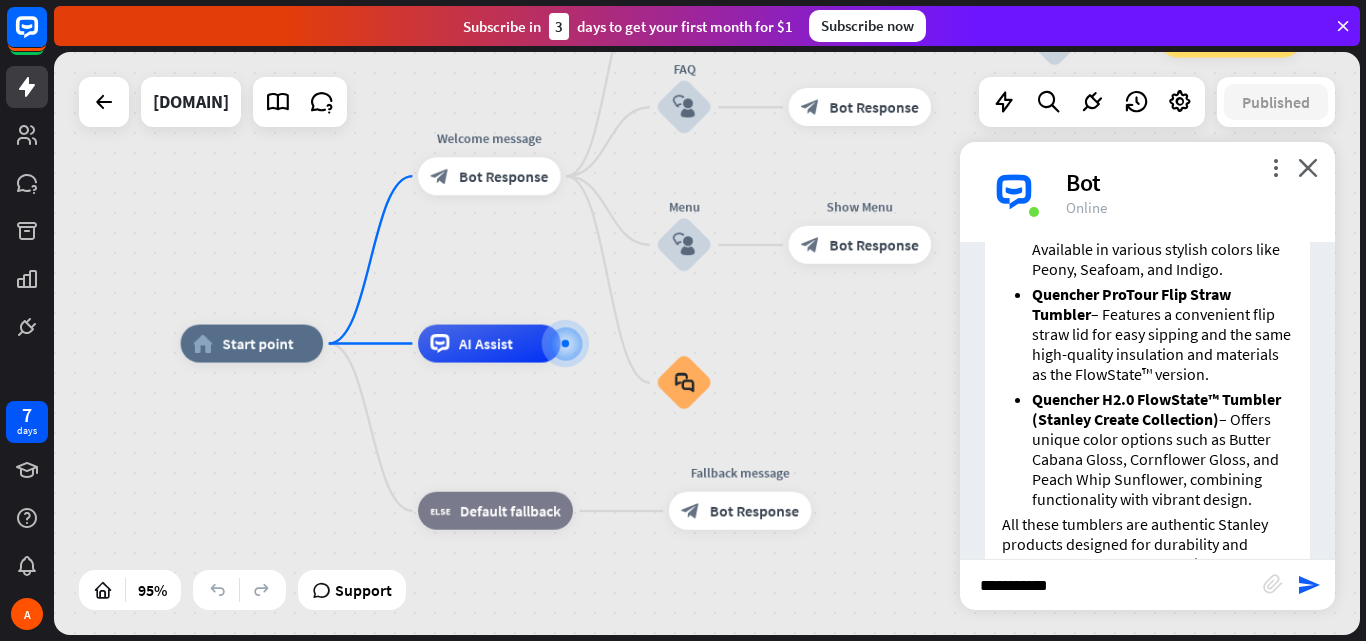 type on "**********" 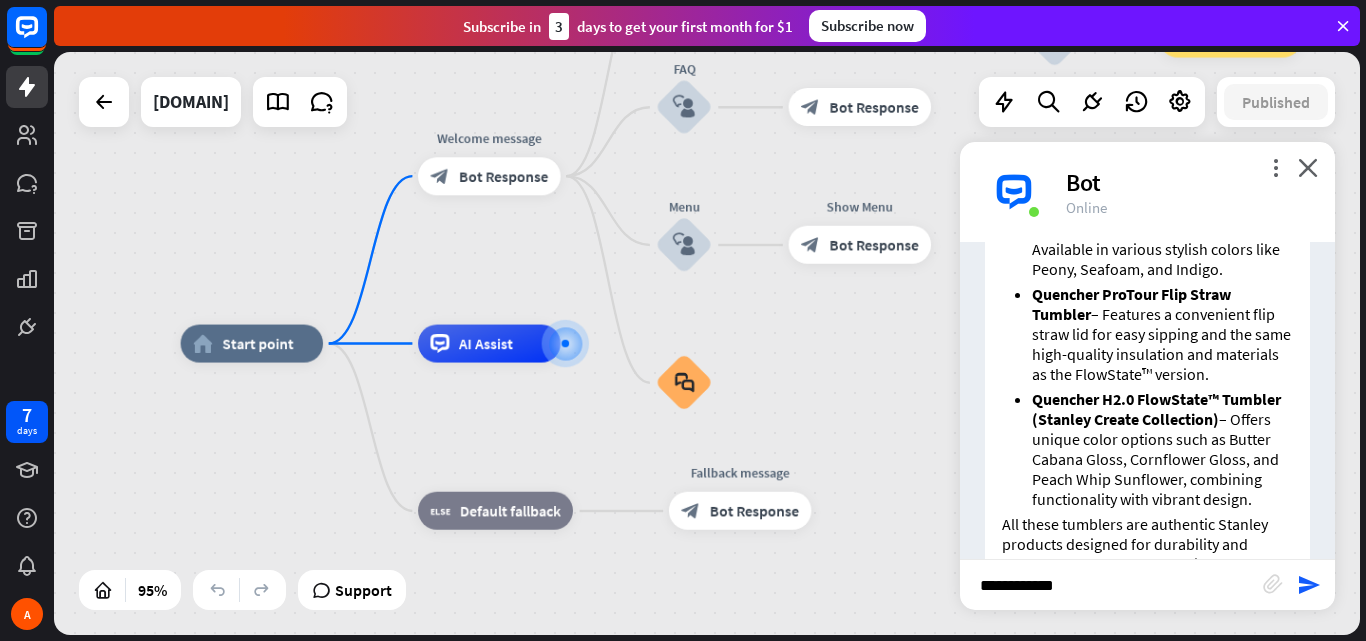 type 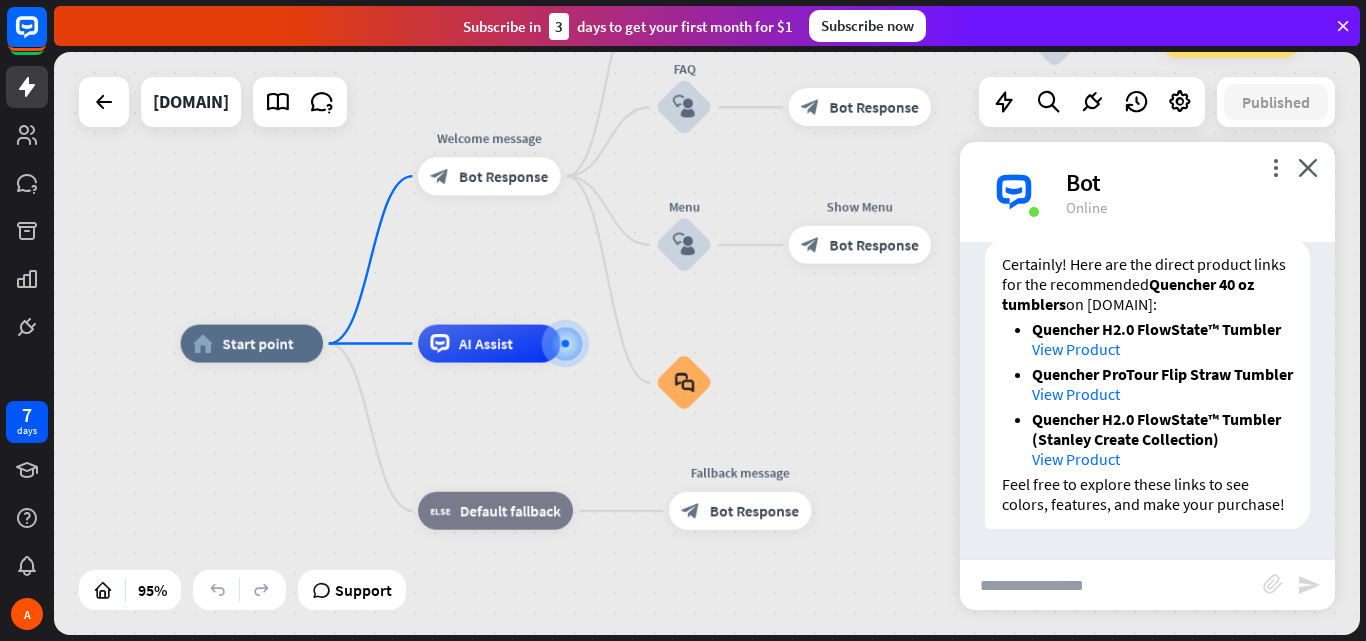 scroll, scrollTop: 1899, scrollLeft: 0, axis: vertical 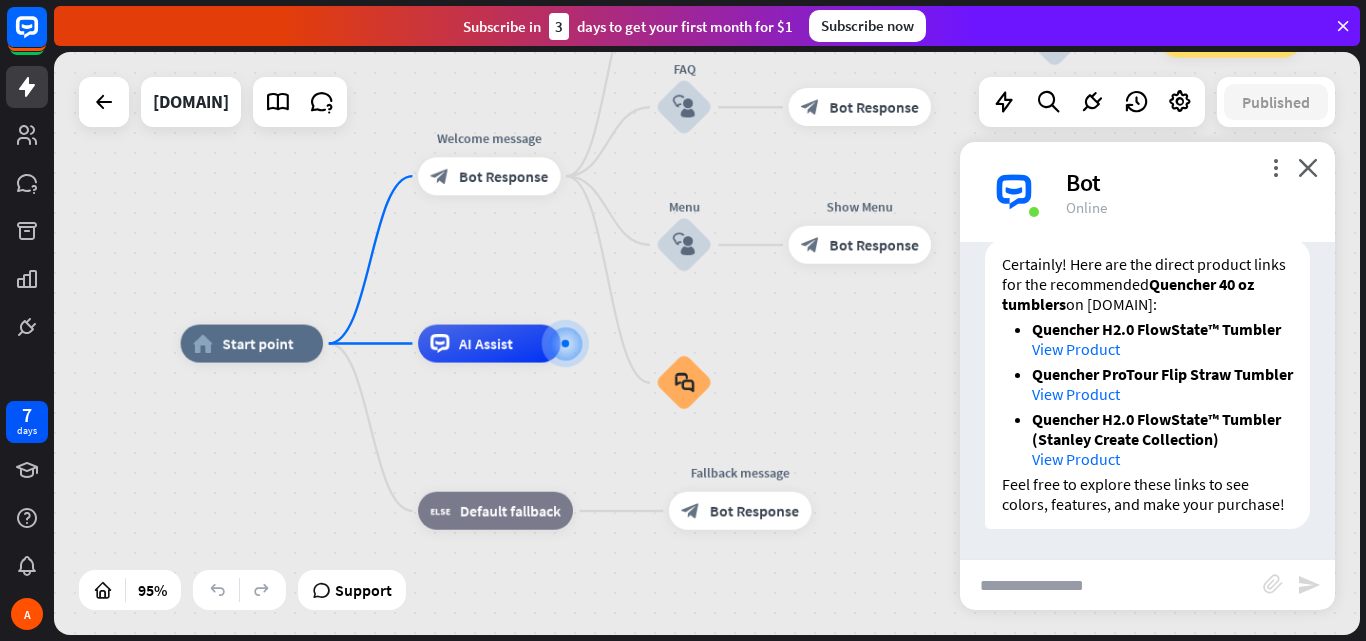 click on "Bot" at bounding box center (1188, 182) 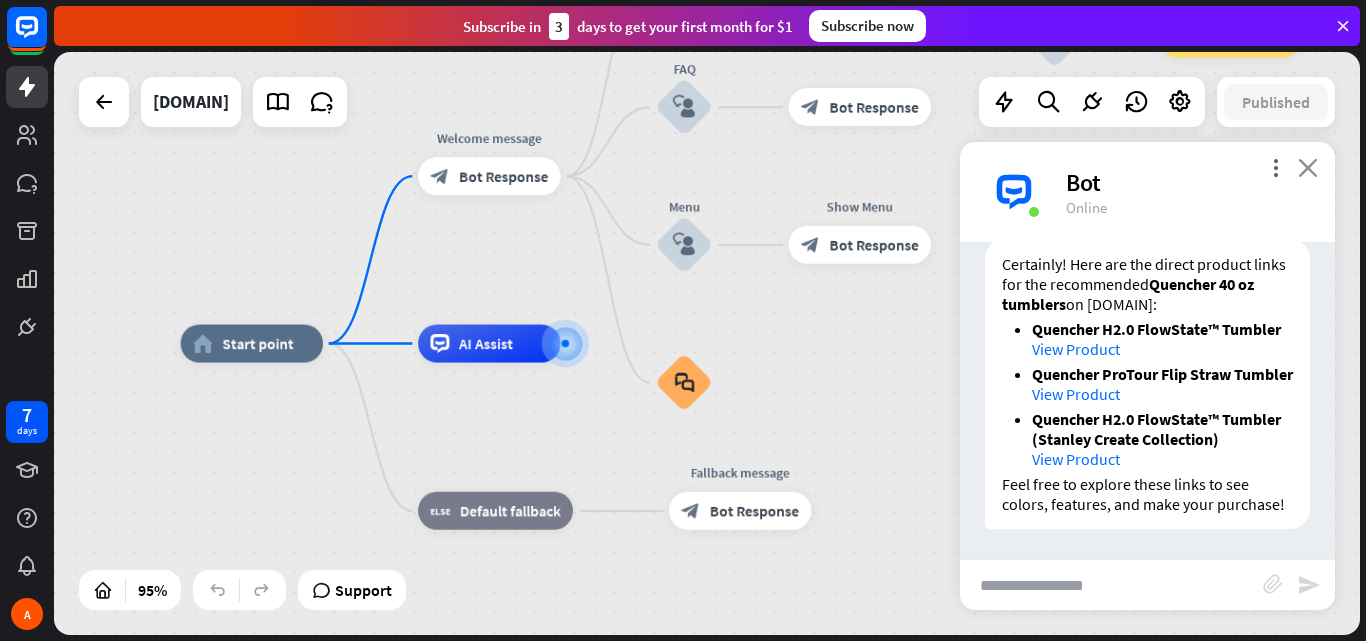 click on "close" at bounding box center (1308, 167) 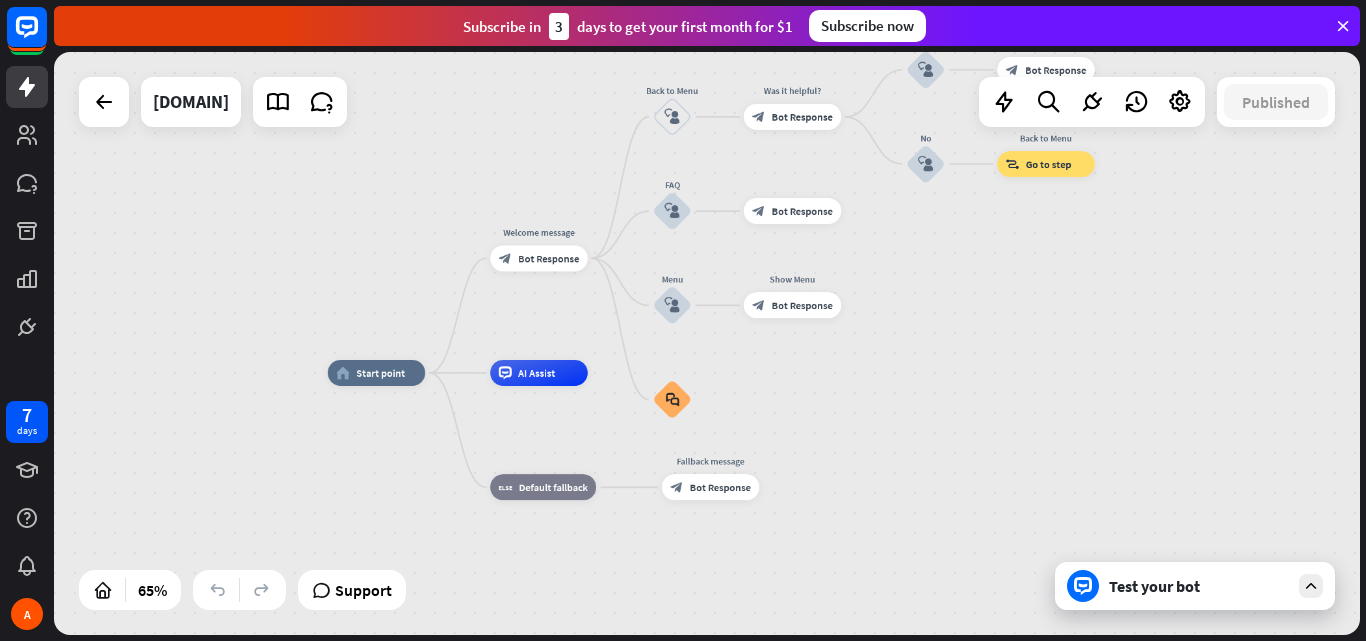 drag, startPoint x: 753, startPoint y: 23, endPoint x: 800, endPoint y: 23, distance: 47 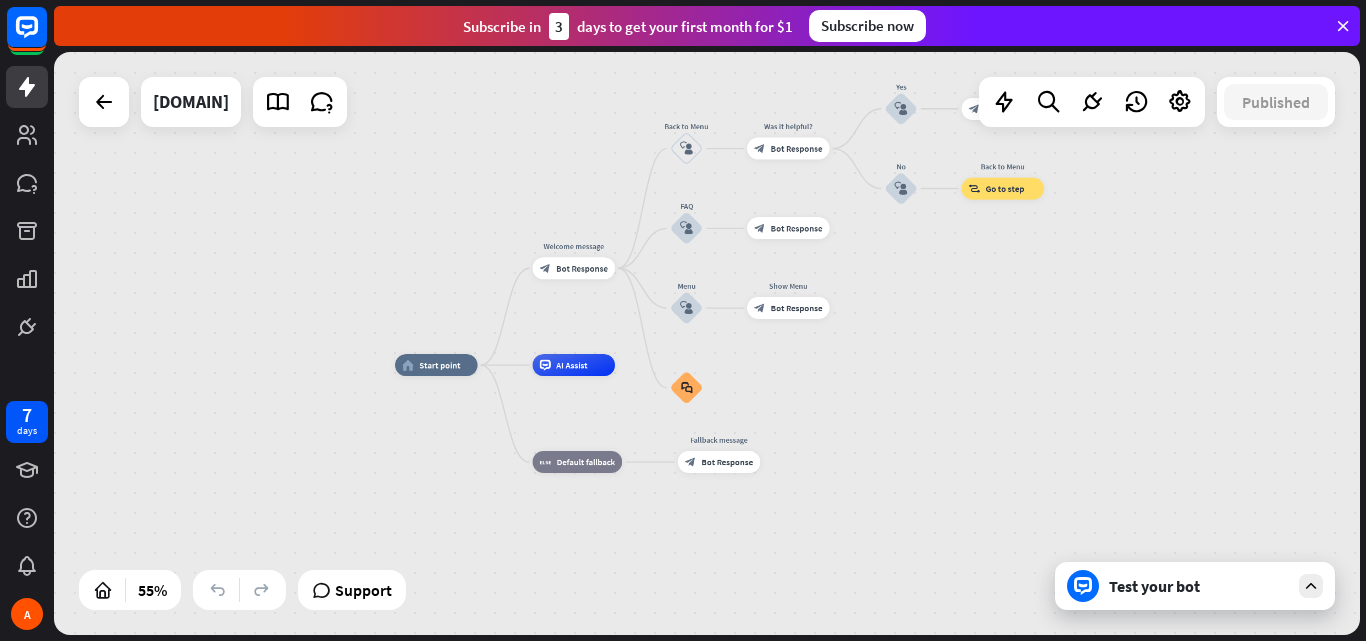 click on "Subscribe now" at bounding box center (867, 26) 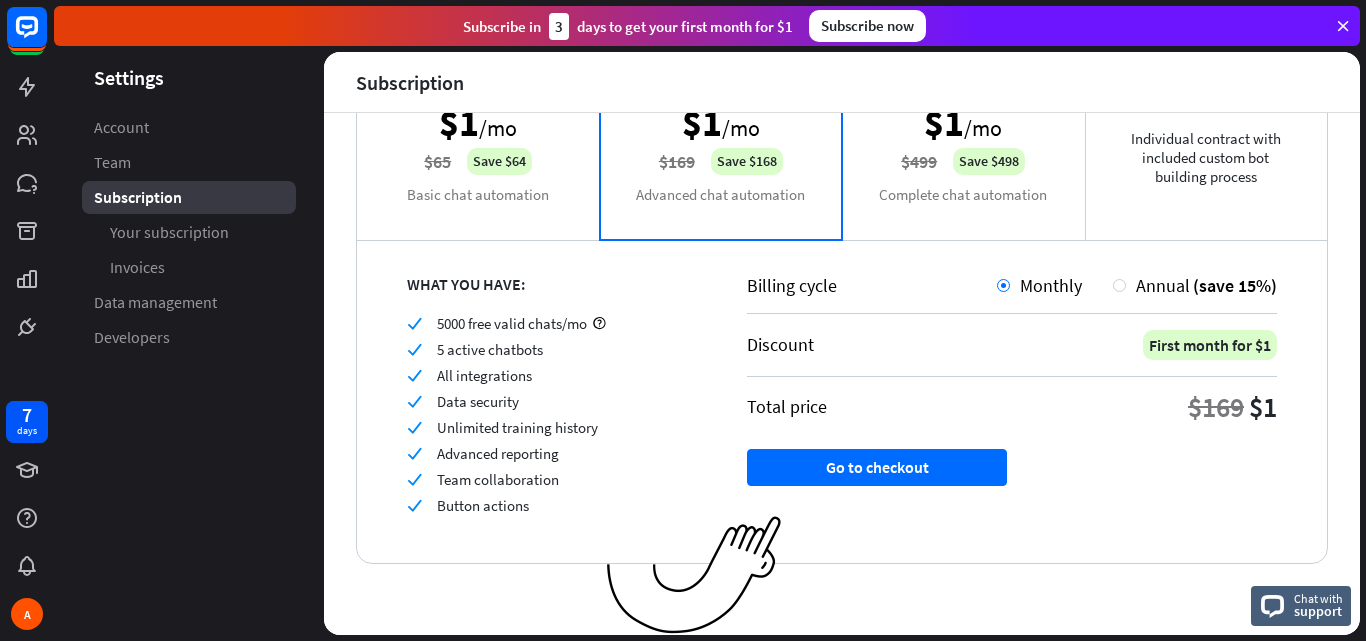 scroll, scrollTop: 105, scrollLeft: 0, axis: vertical 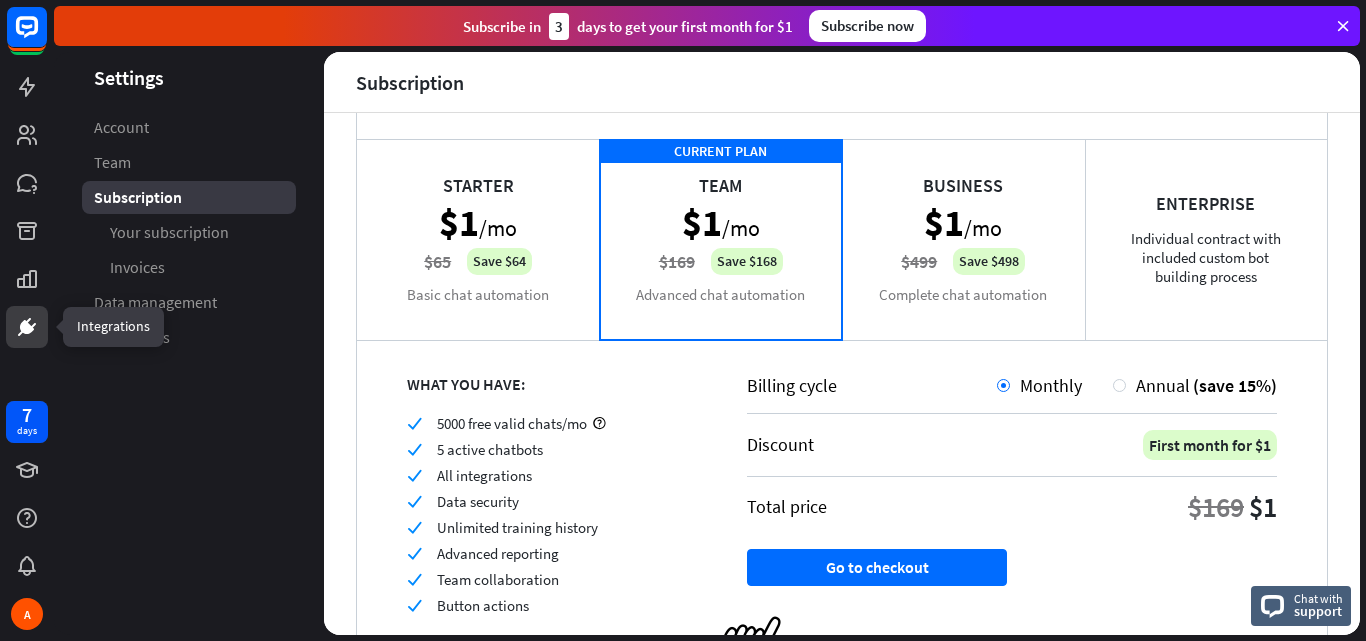 click 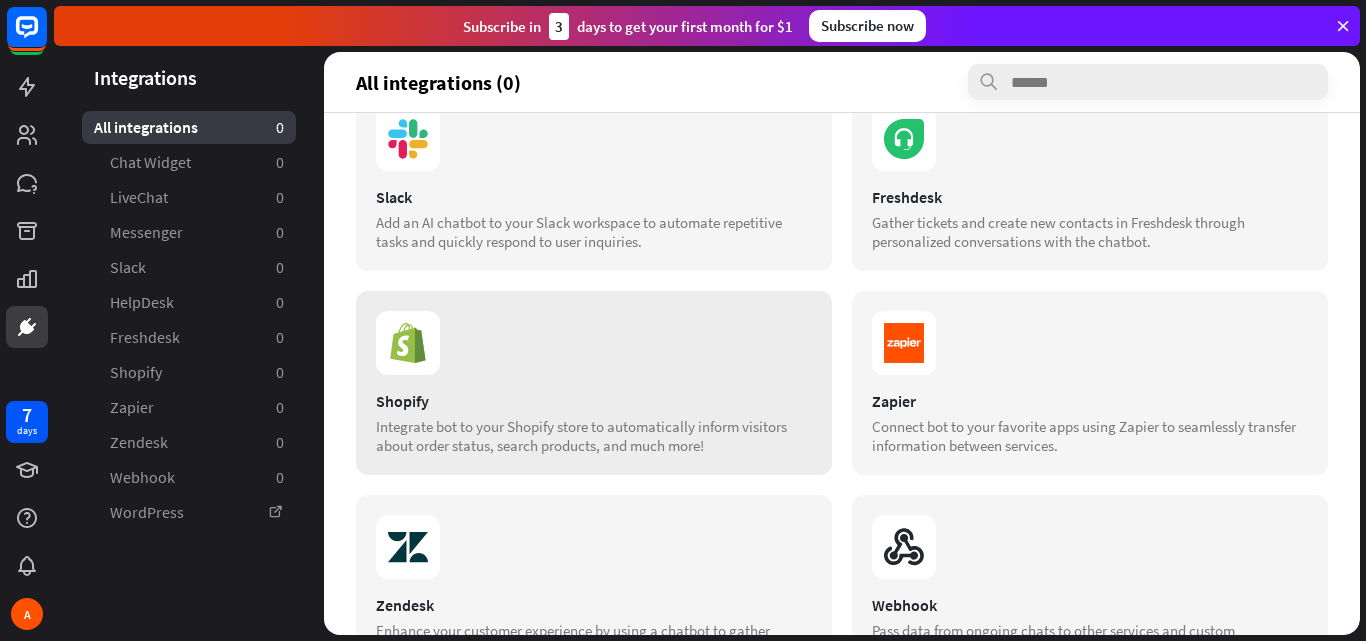scroll, scrollTop: 600, scrollLeft: 0, axis: vertical 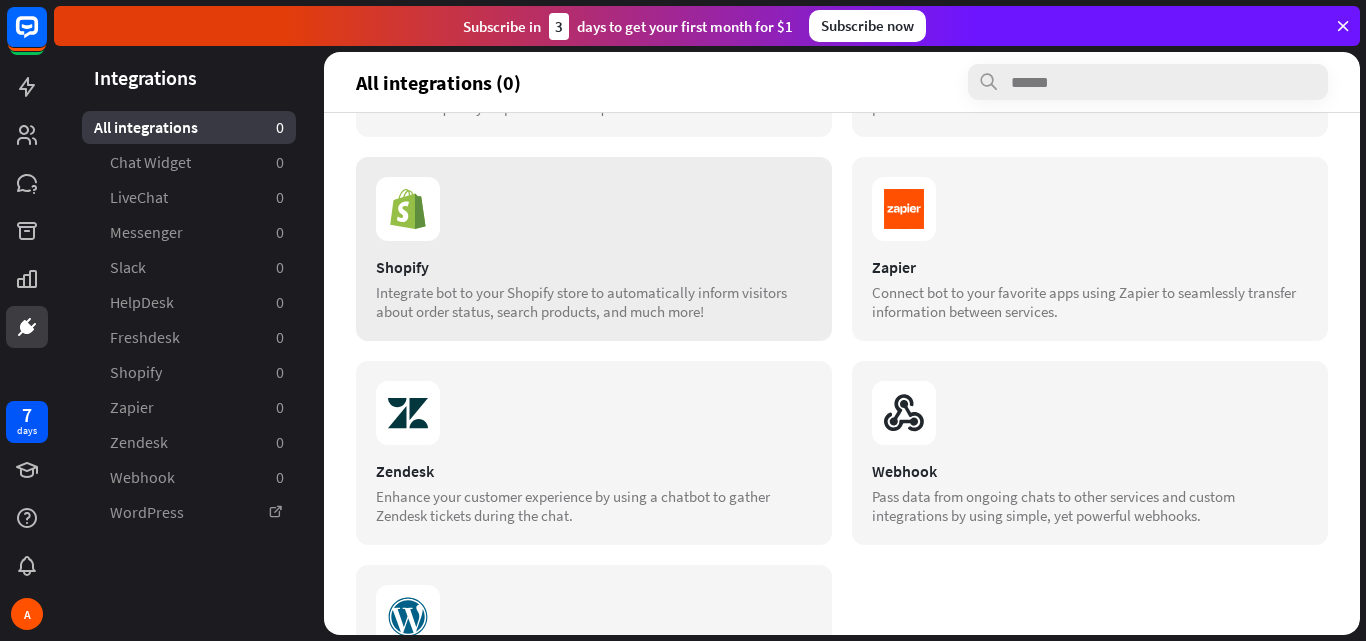 click on "Shopify" at bounding box center [594, 267] 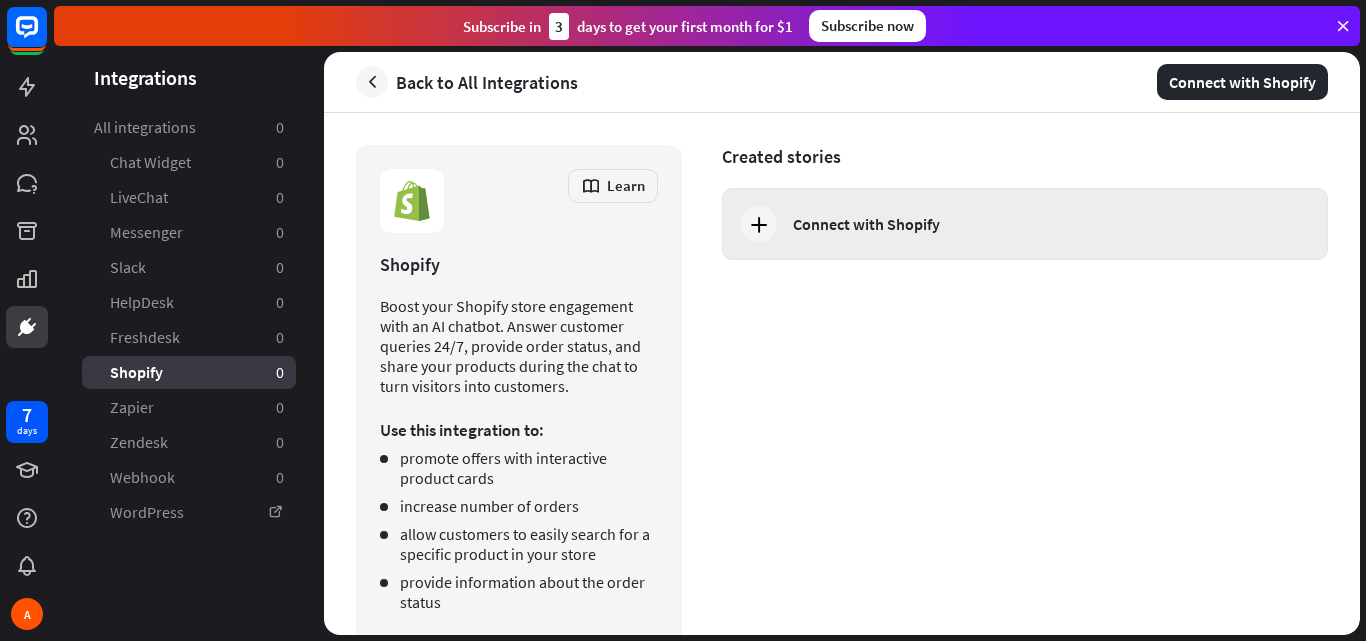 click on "Connect with Shopify" at bounding box center (866, 224) 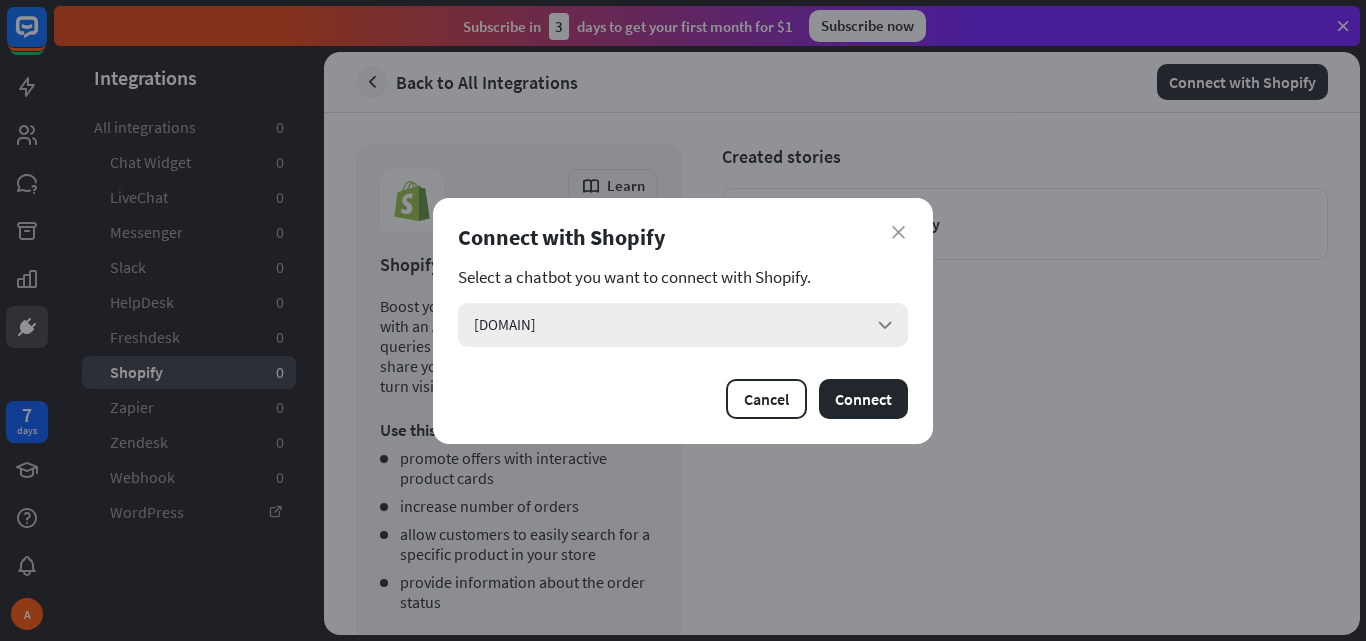 click on "[DOMAIN]
arrow_down" at bounding box center (683, 325) 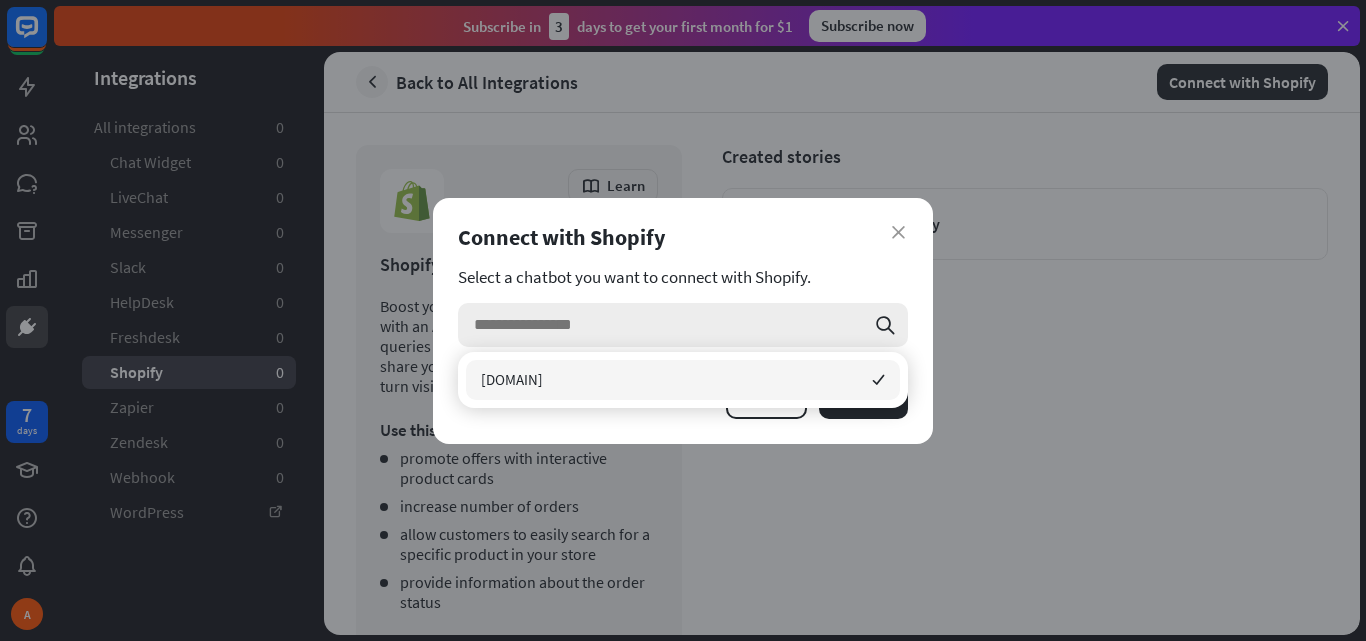 click on "search" at bounding box center [885, 325] 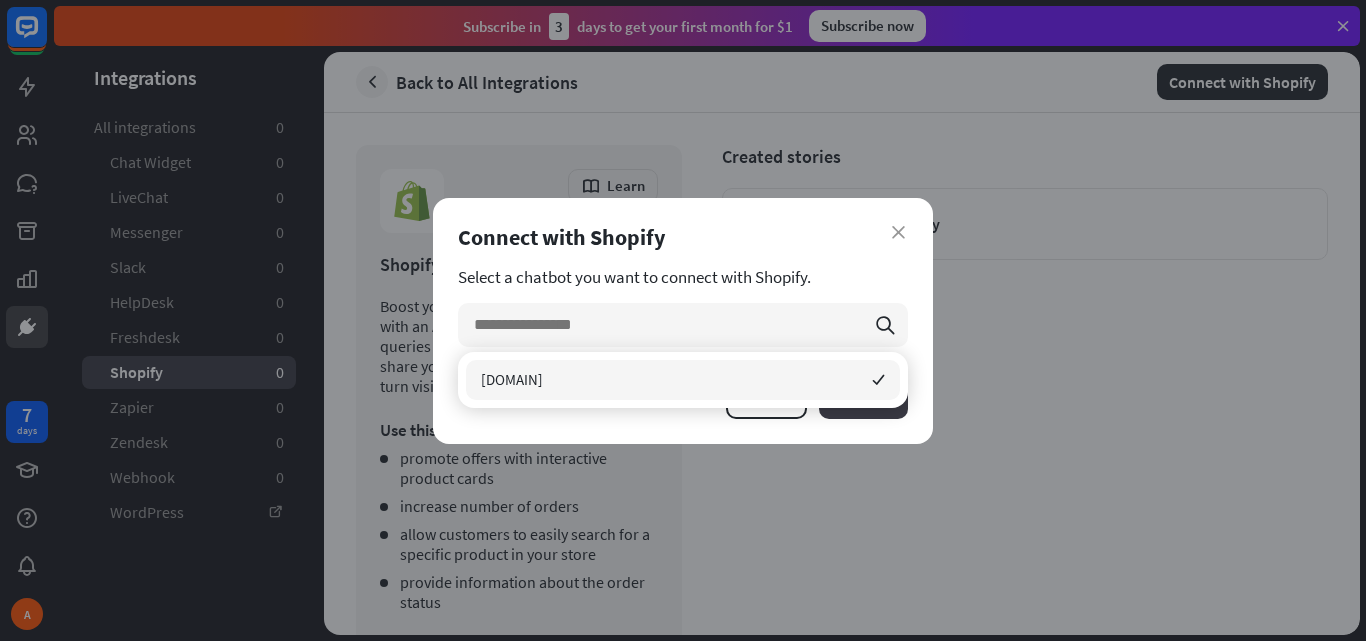click on "Connect" at bounding box center [863, 399] 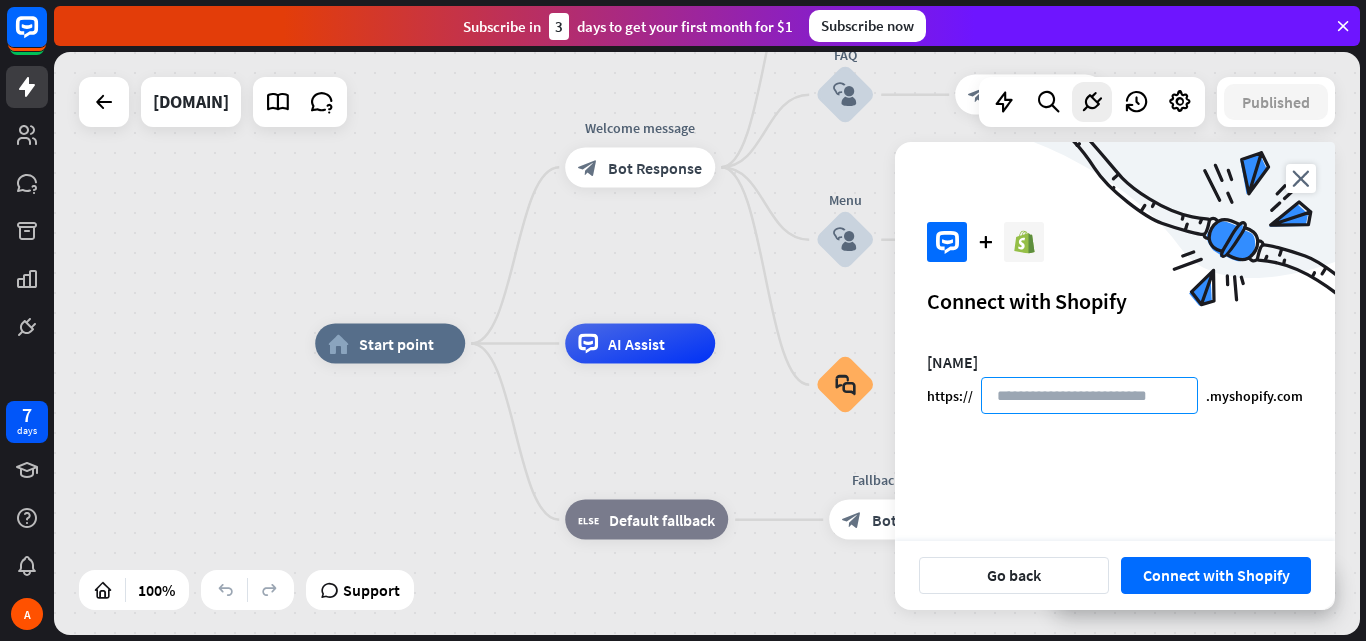 paste on "*********" 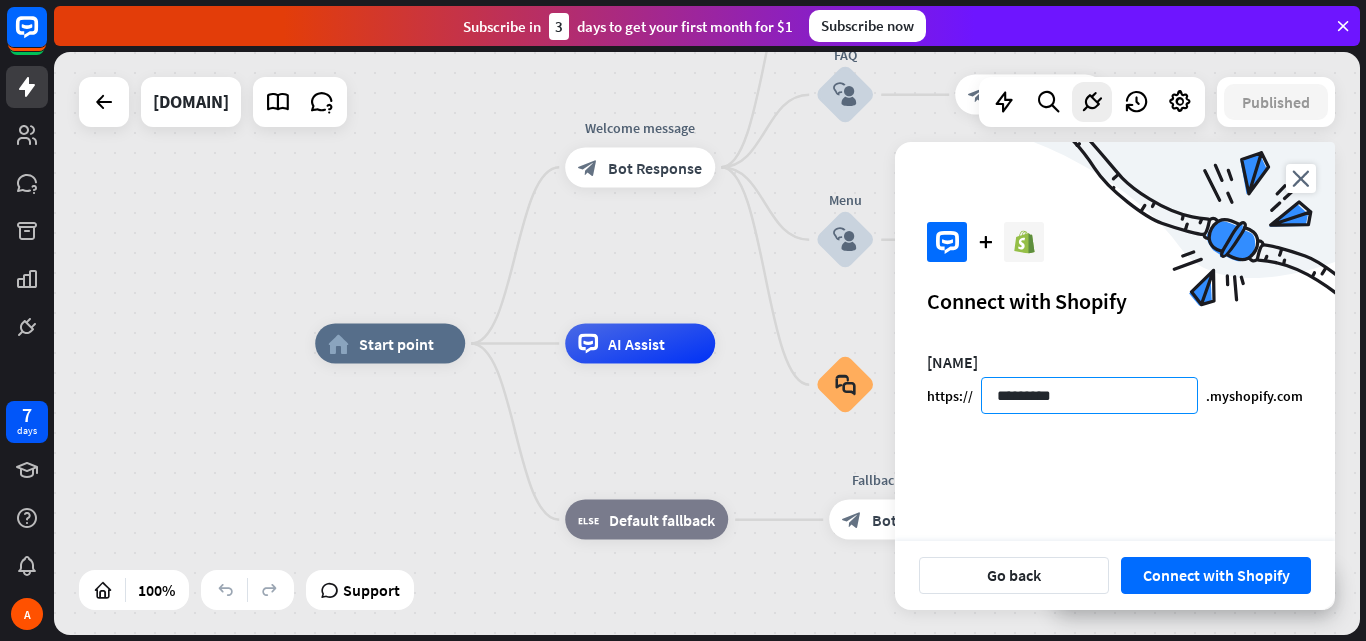 type on "*********" 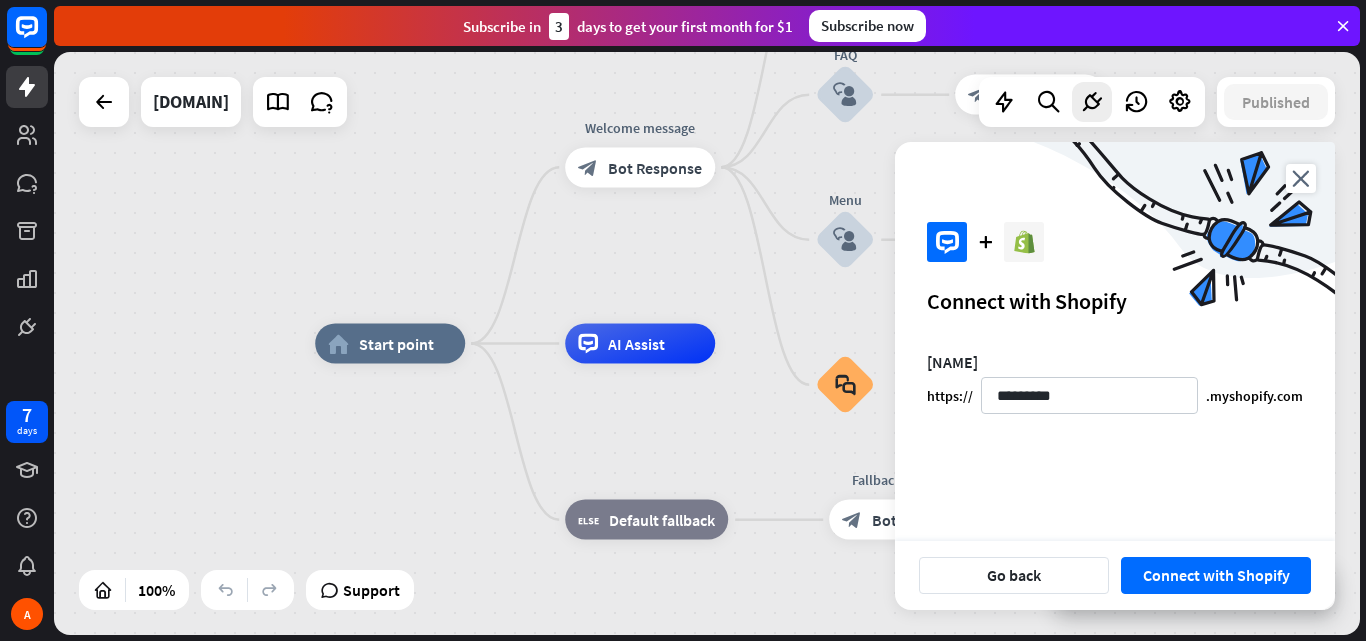 click on "[NAME]   https://     [DOMAIN]     .myshopify.com" at bounding box center [1115, 464] 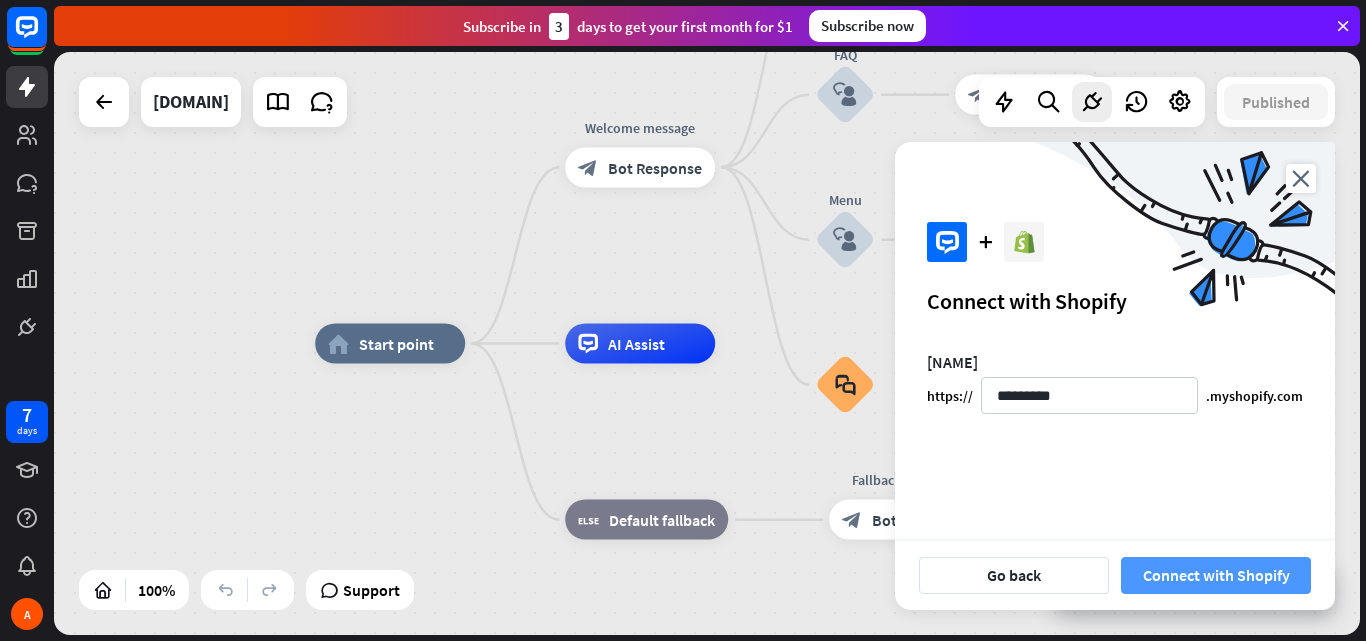 click on "Connect with Shopify" at bounding box center [1216, 575] 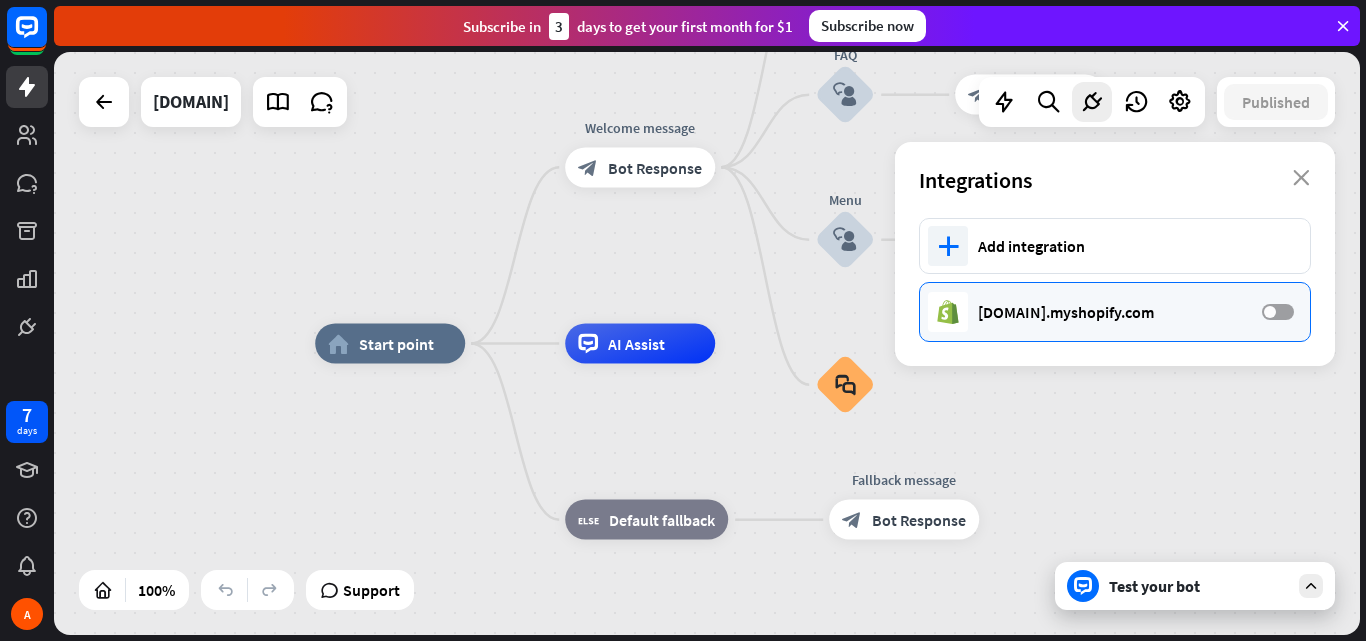 click on "OFF" at bounding box center (1278, 312) 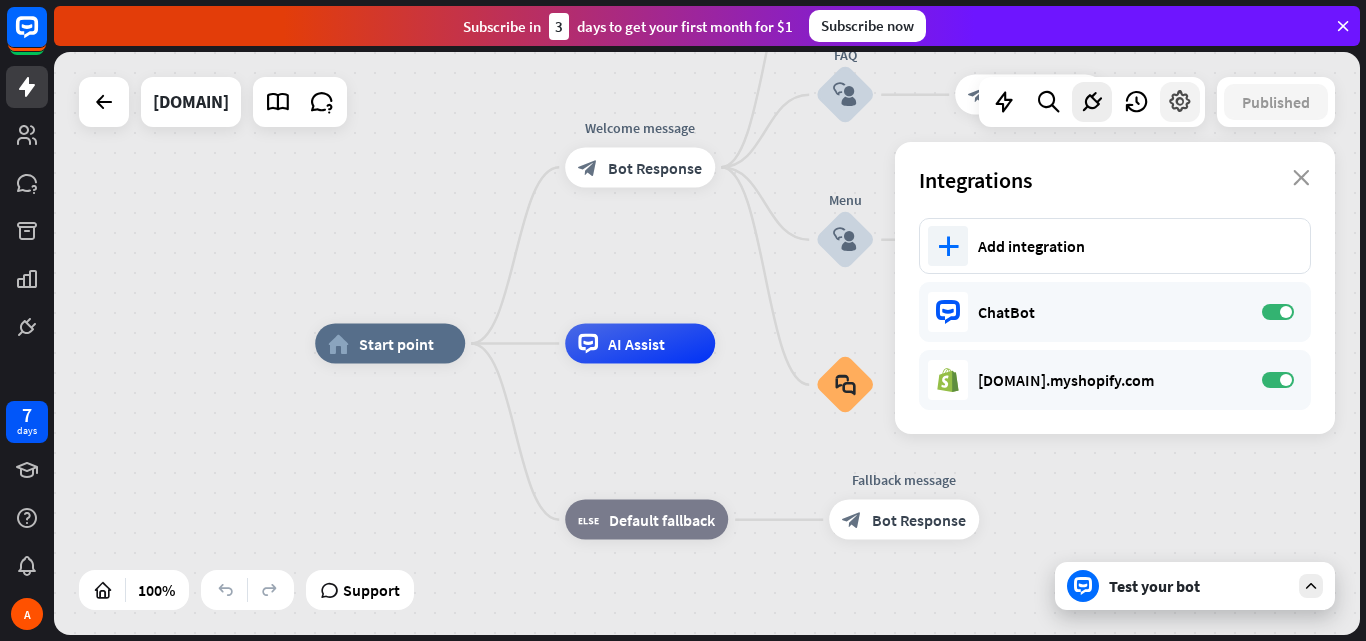 click at bounding box center [1180, 102] 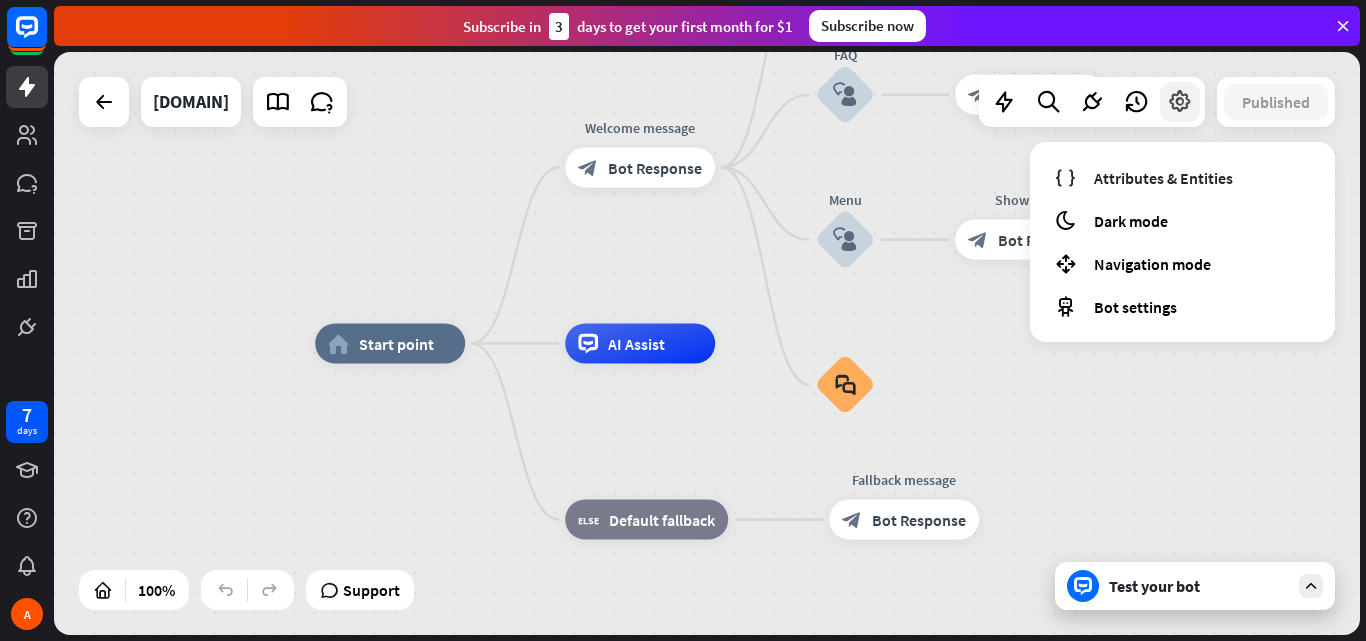 click at bounding box center [1180, 102] 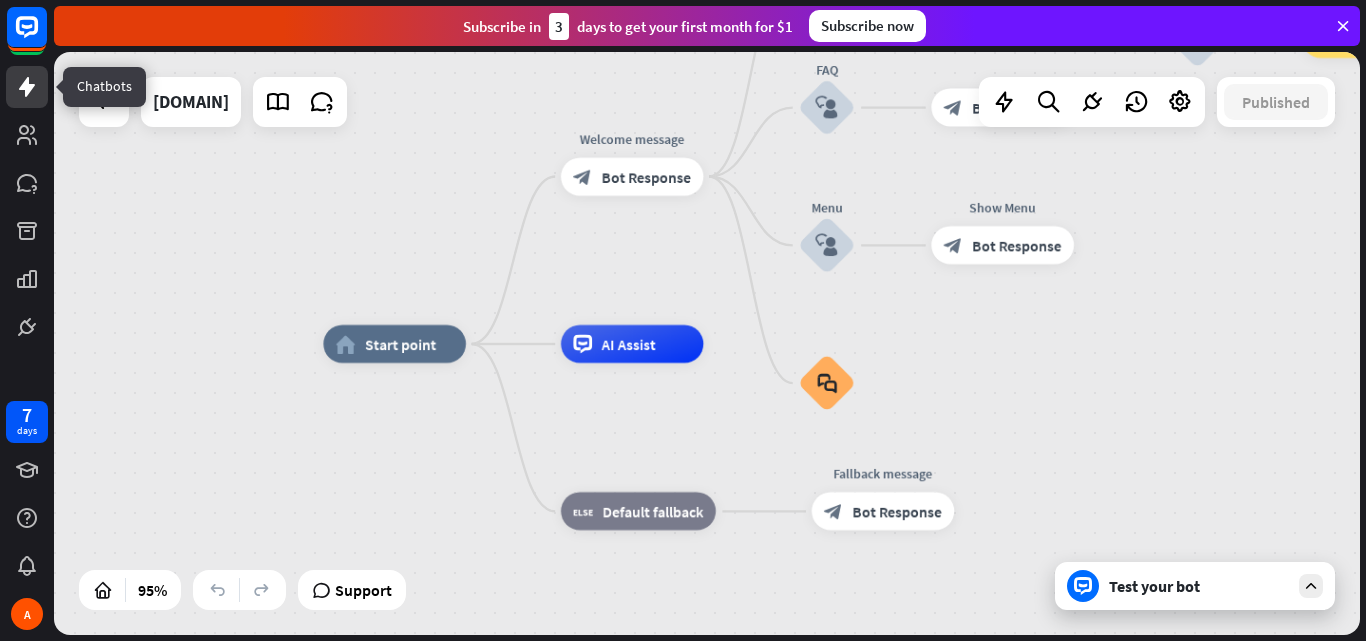 click 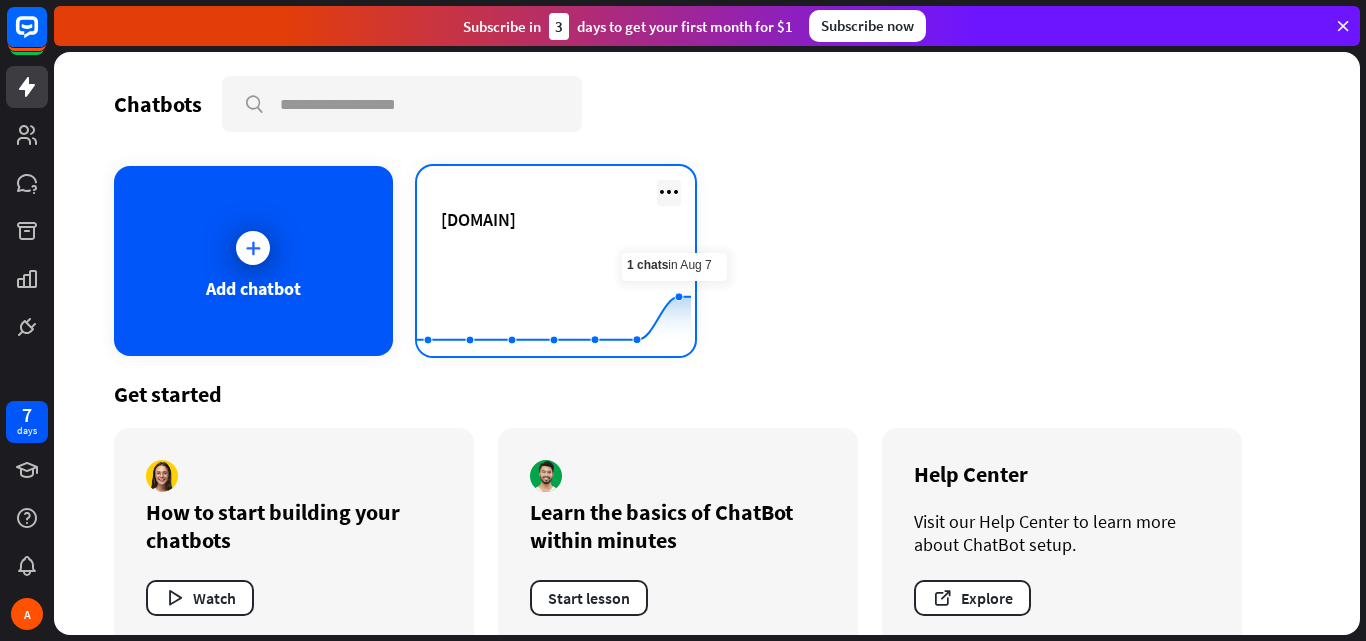 click at bounding box center (669, 192) 